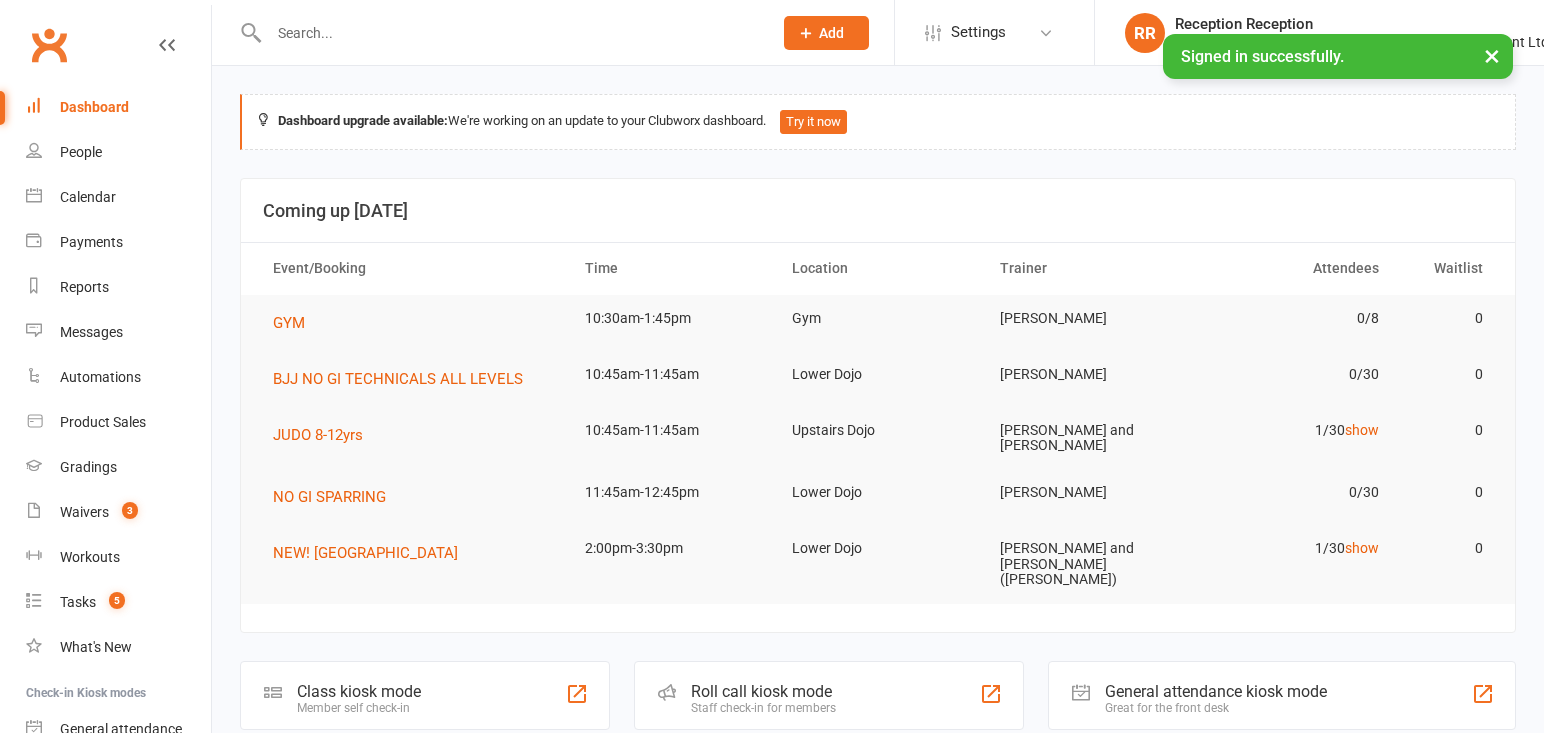 scroll, scrollTop: 0, scrollLeft: 0, axis: both 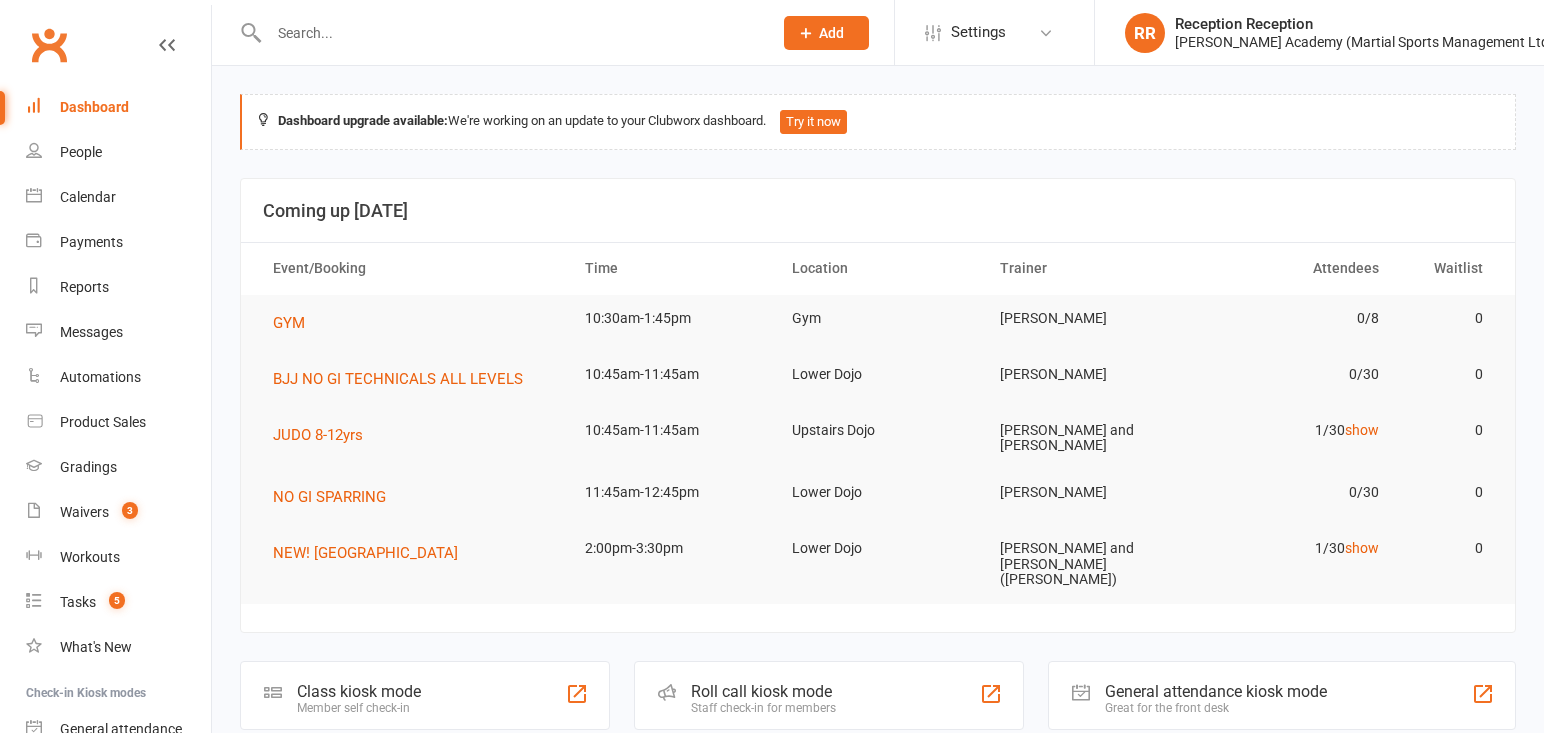 click at bounding box center (499, 32) 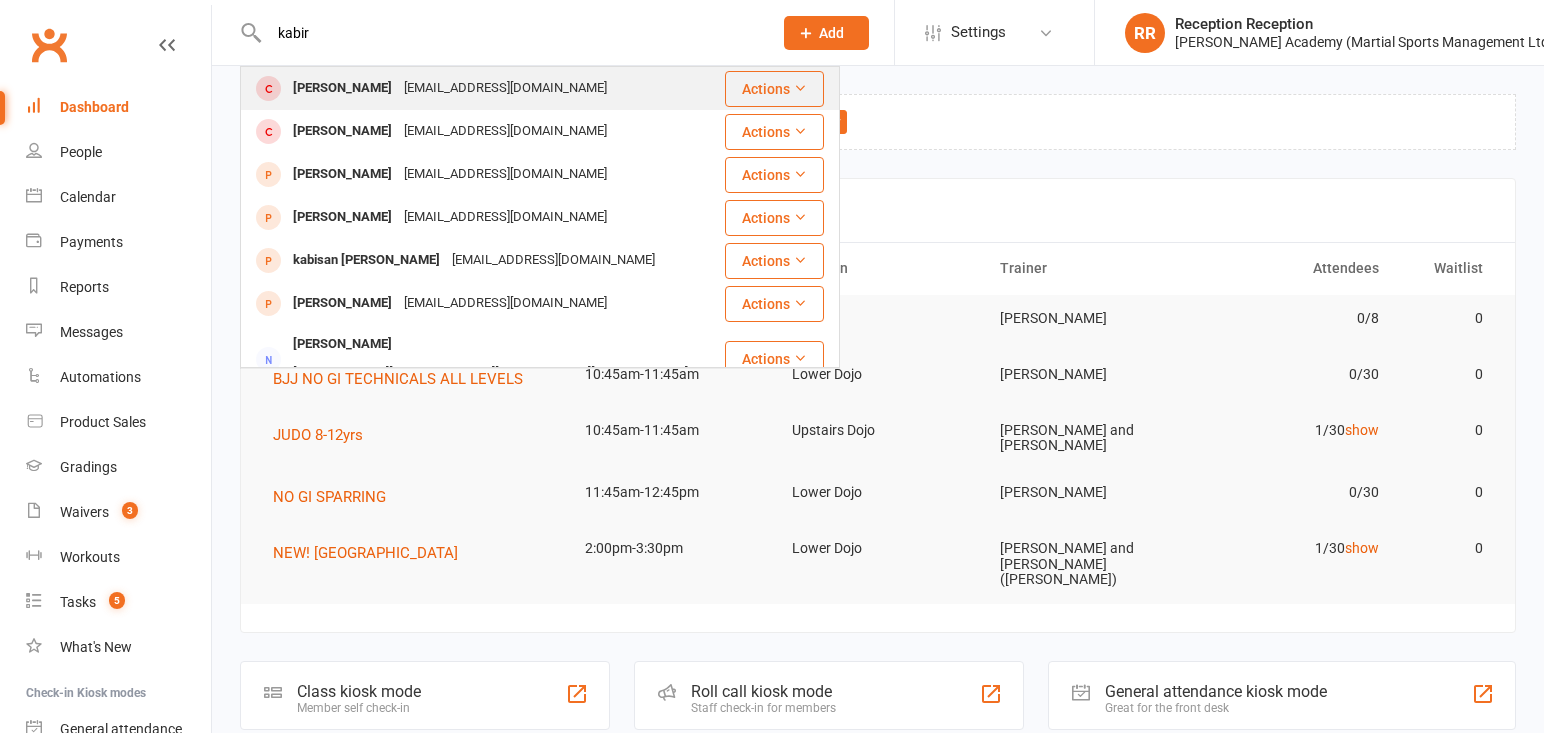 type on "kabir" 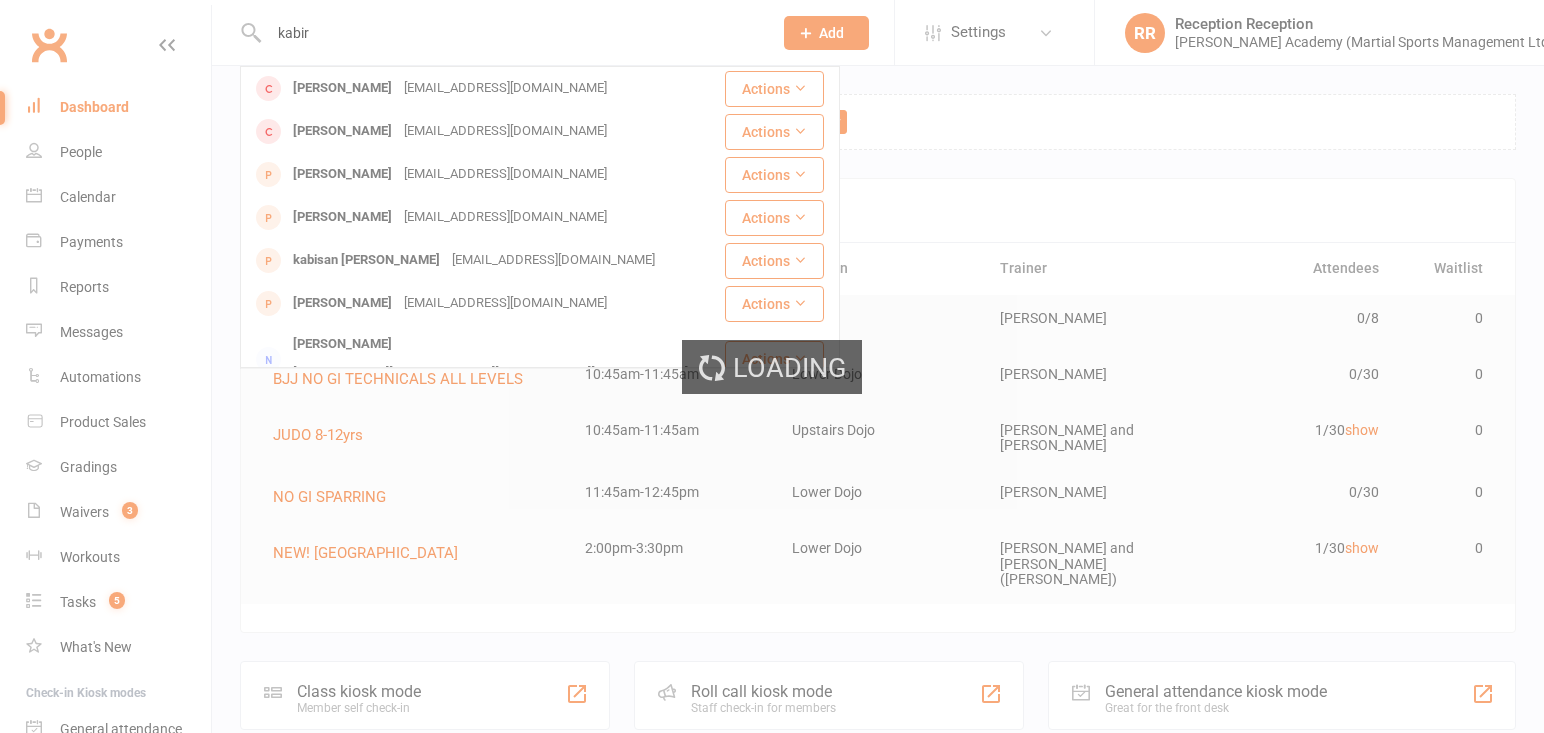 type 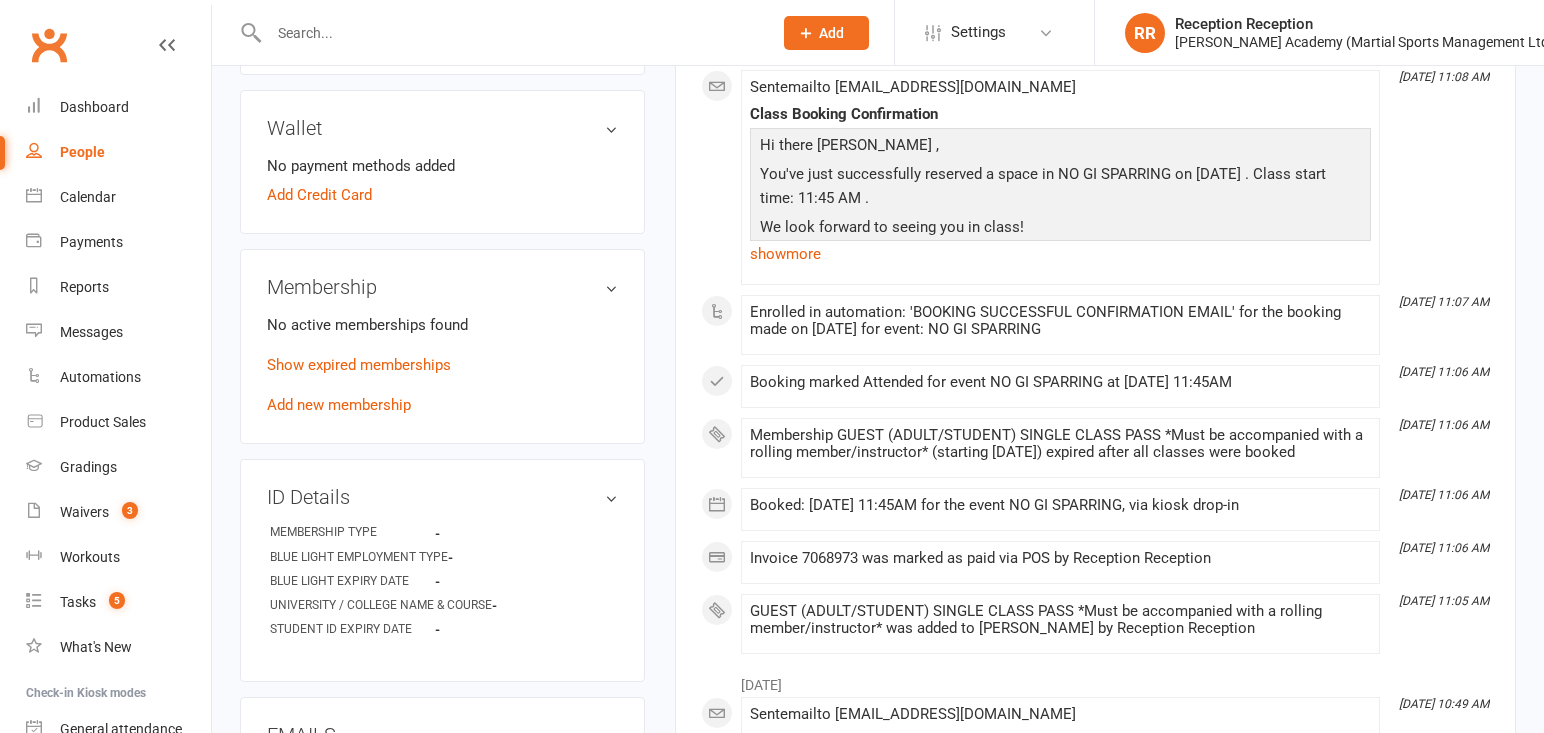 scroll, scrollTop: 652, scrollLeft: 0, axis: vertical 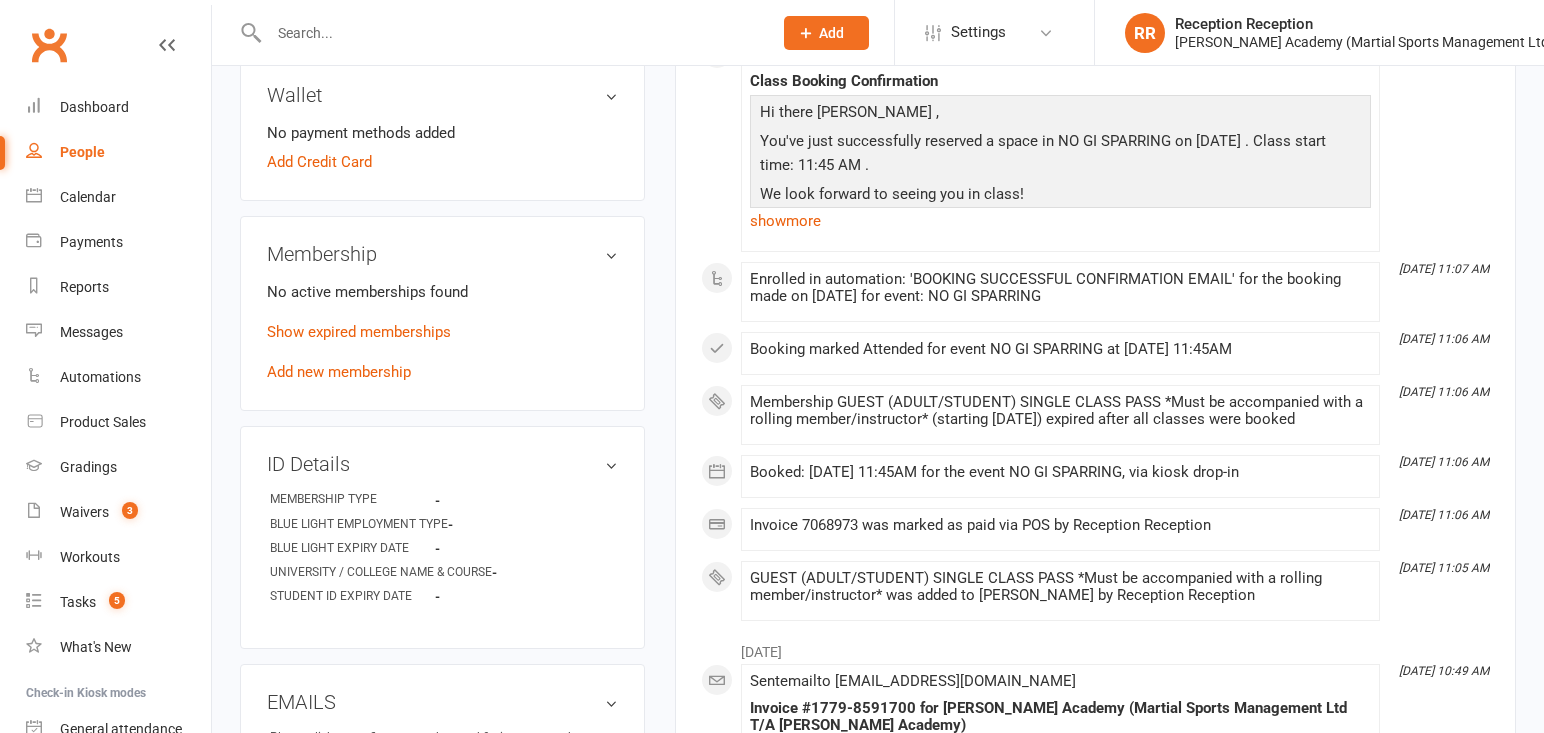 click on "[DATE] 10:49 AM   Sent  email  to   [EMAIL_ADDRESS][DOMAIN_NAME]   Invoice #1779-8591700 for [PERSON_NAME] Academy (Martial Sports Management Ltd T/A [PERSON_NAME][GEOGRAPHIC_DATA]) View receipt for this payment" at bounding box center [1060, 726] 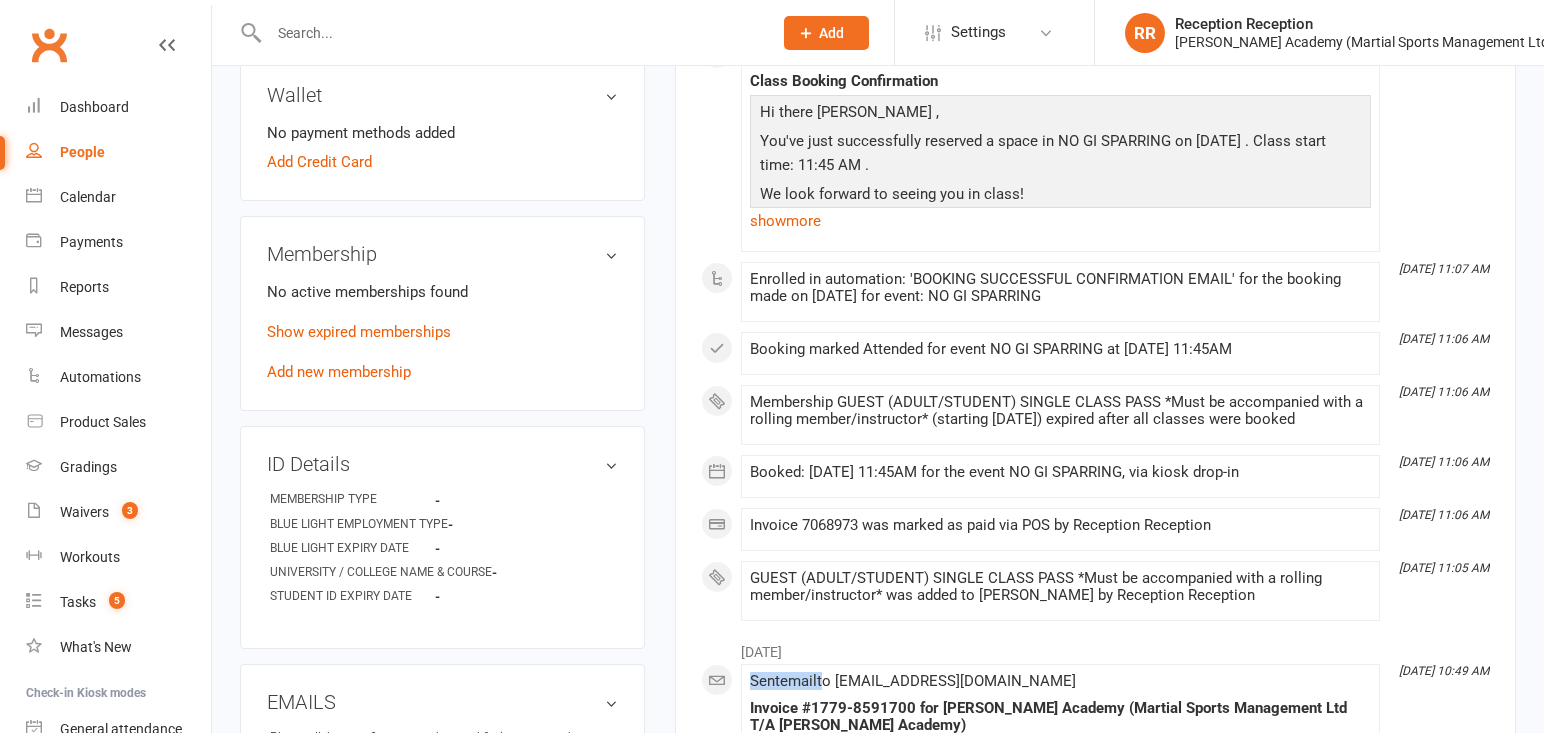 scroll, scrollTop: 659, scrollLeft: 0, axis: vertical 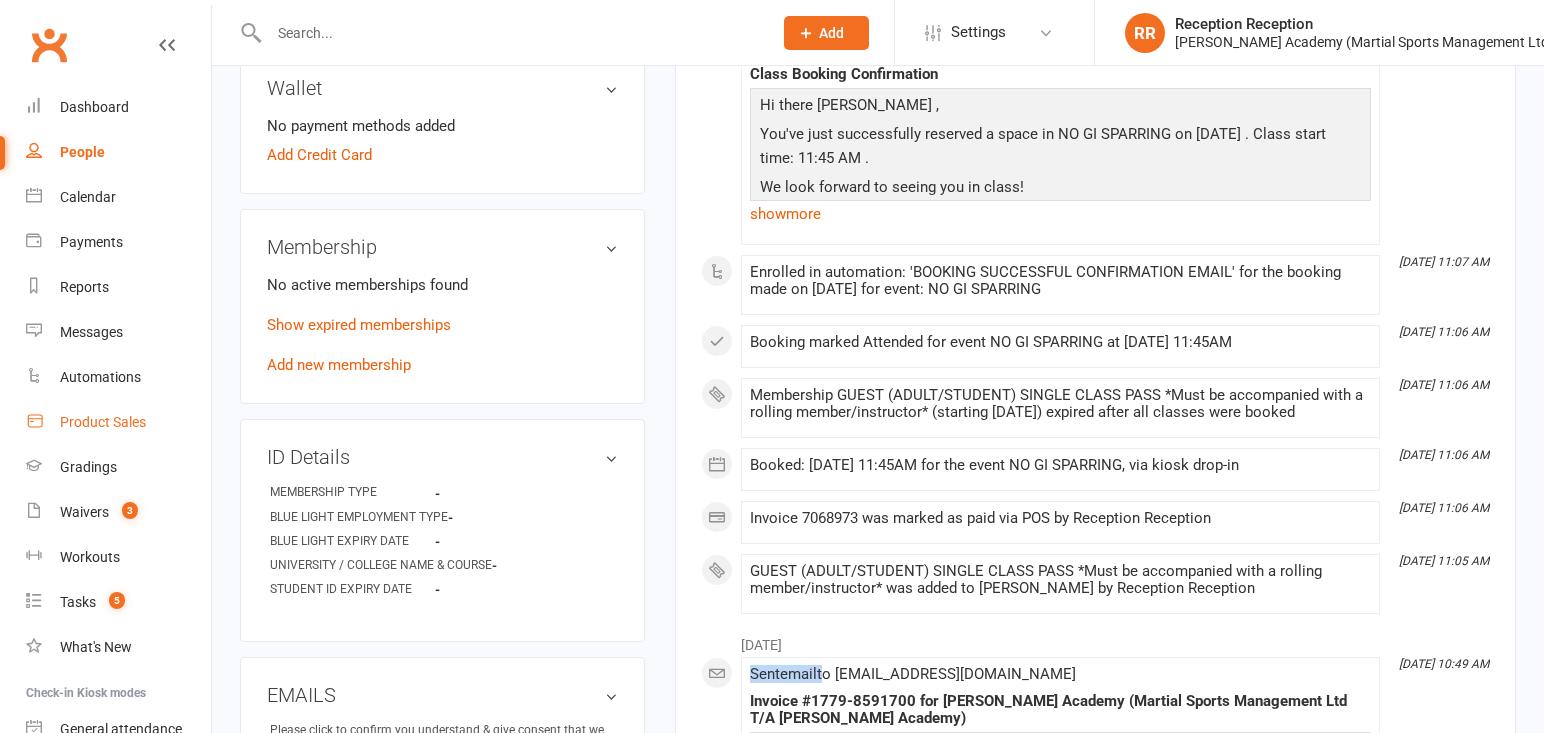 click on "Product Sales" at bounding box center [103, 422] 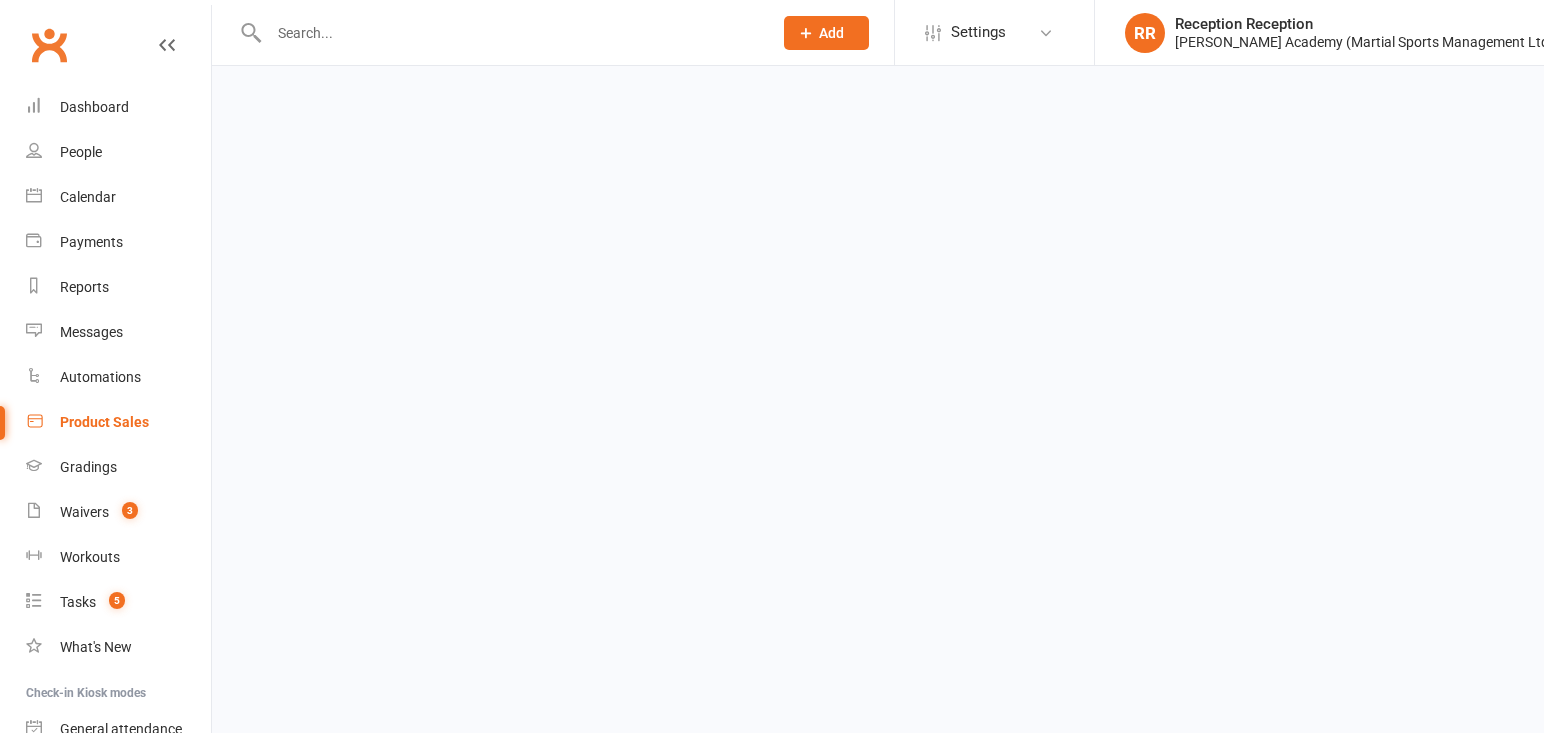 scroll, scrollTop: 0, scrollLeft: 0, axis: both 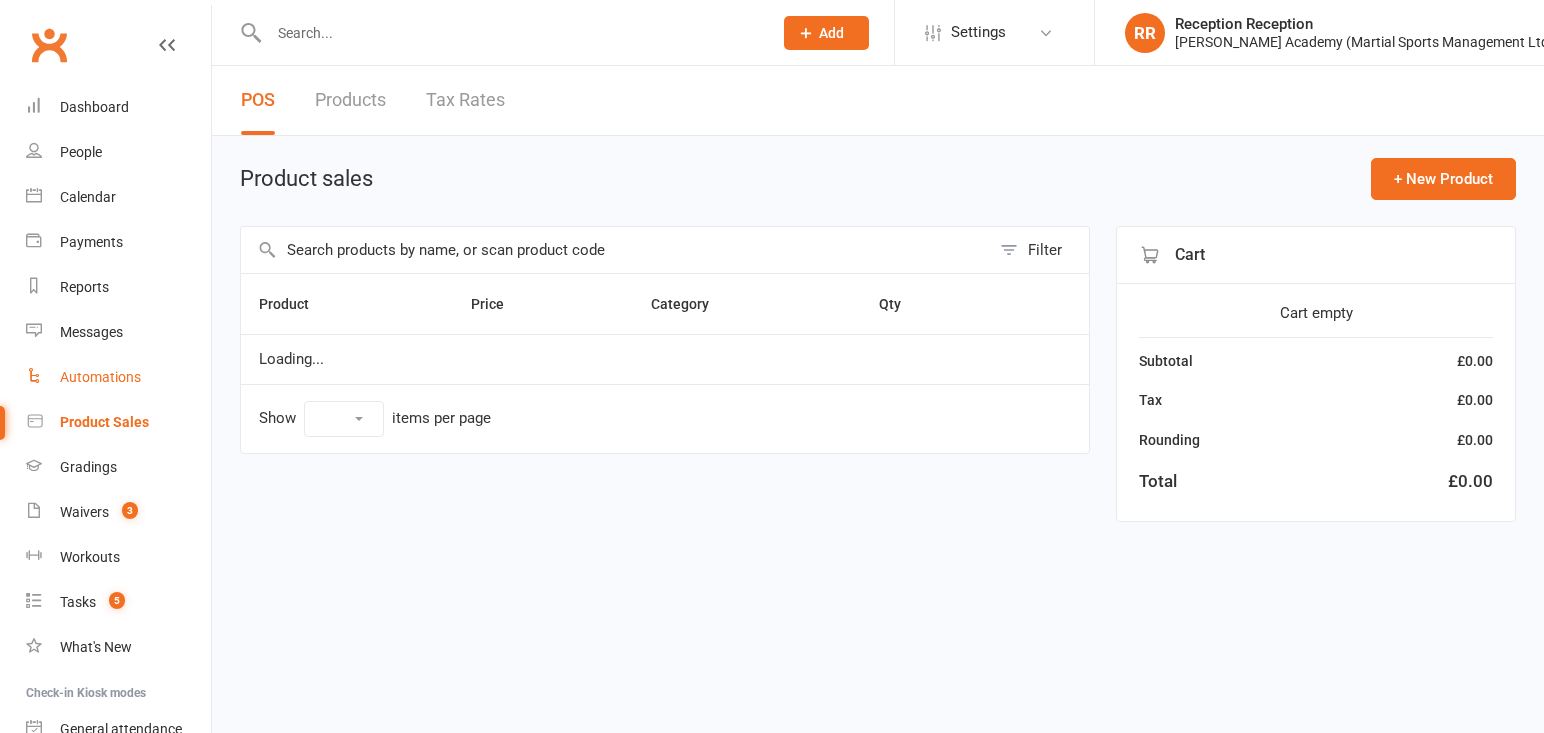 select on "50" 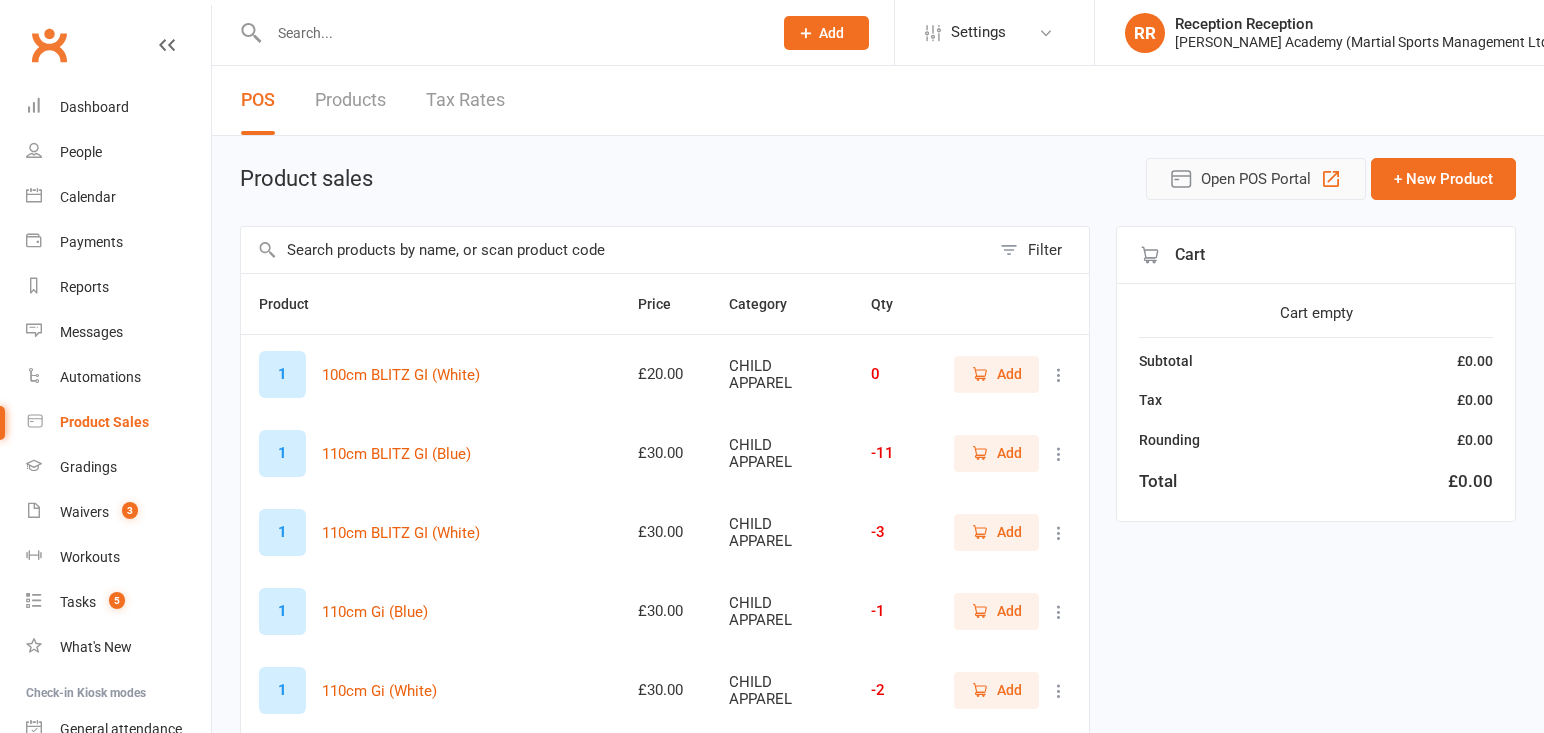 click on "Open POS Portal" at bounding box center (1256, 179) 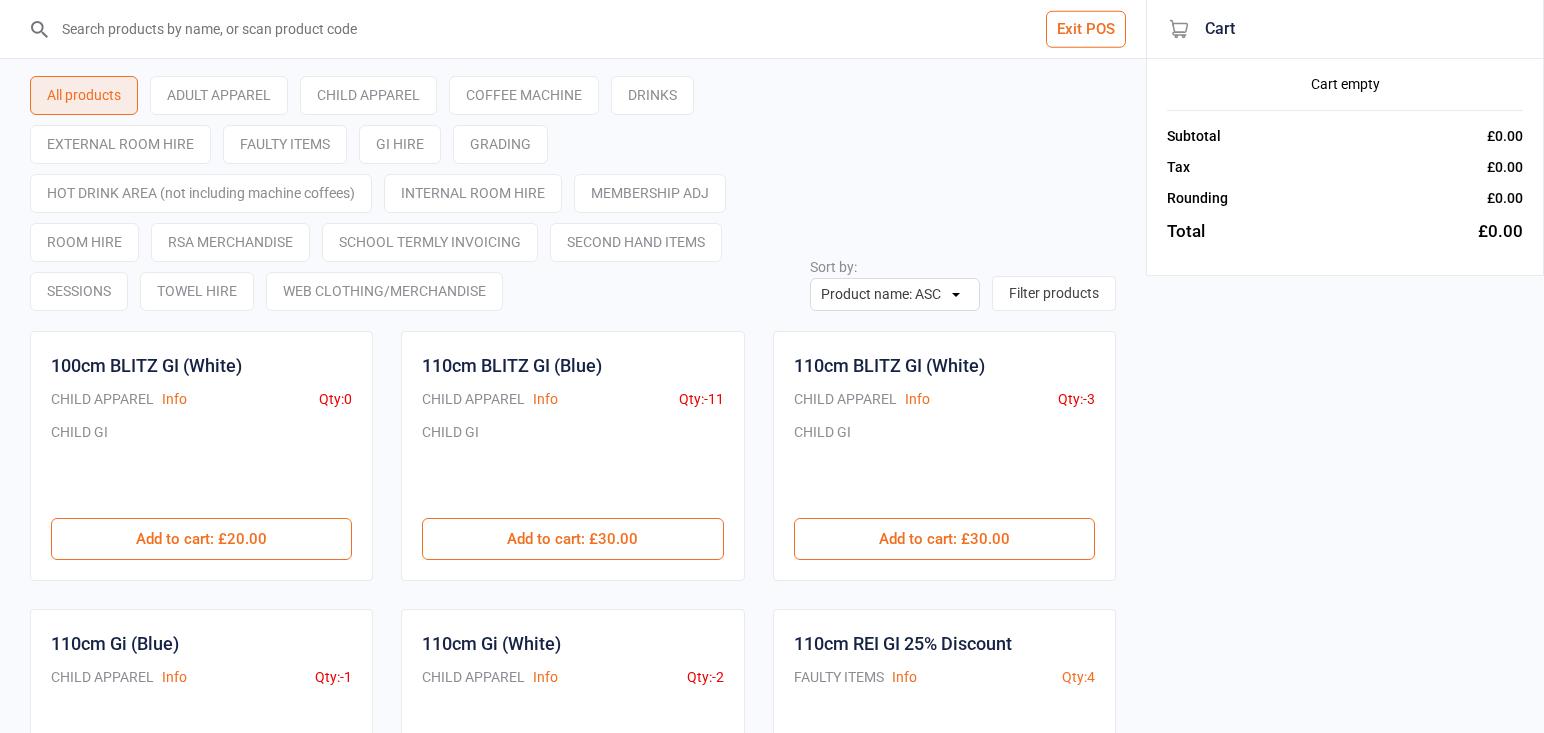 scroll, scrollTop: 0, scrollLeft: 0, axis: both 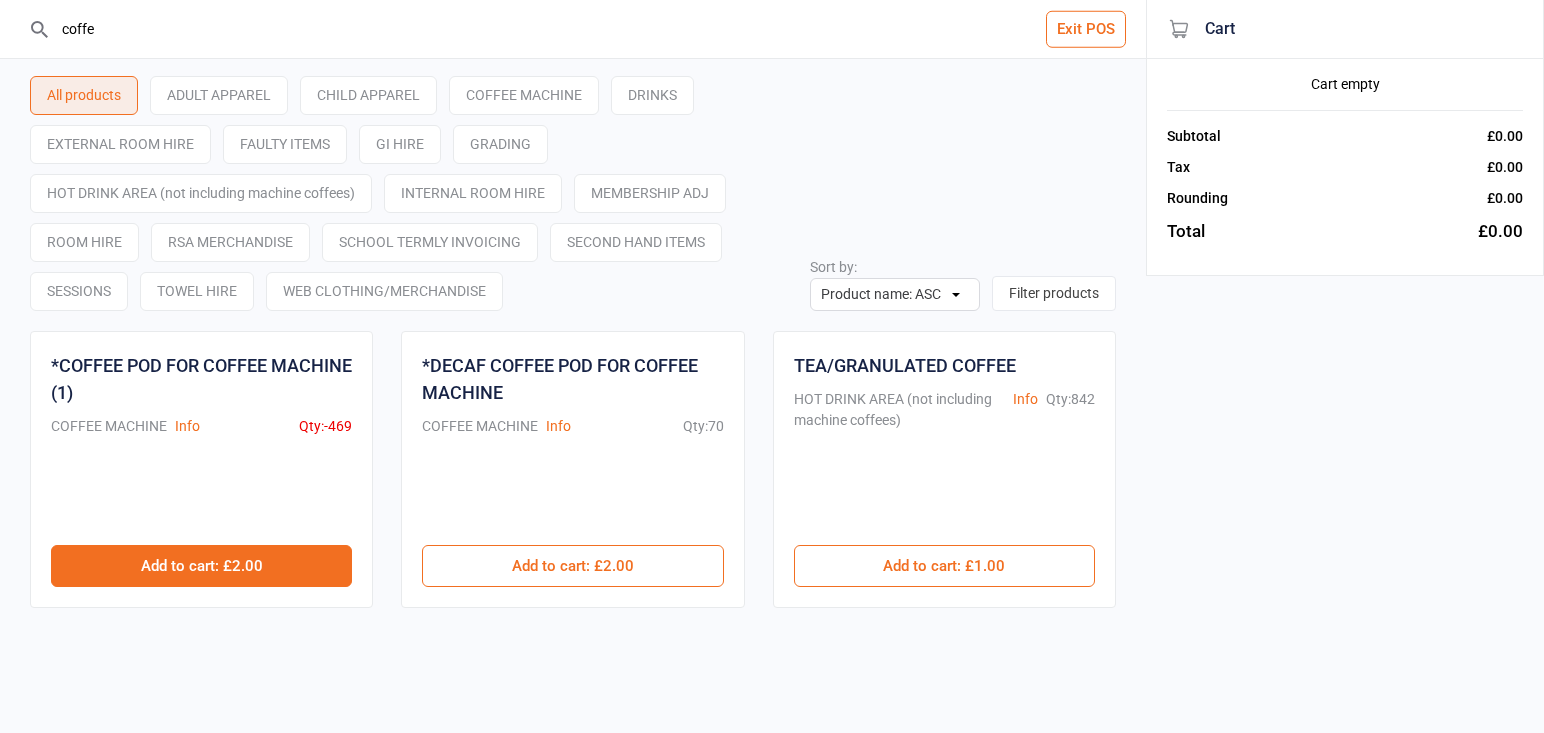 type on "coffe" 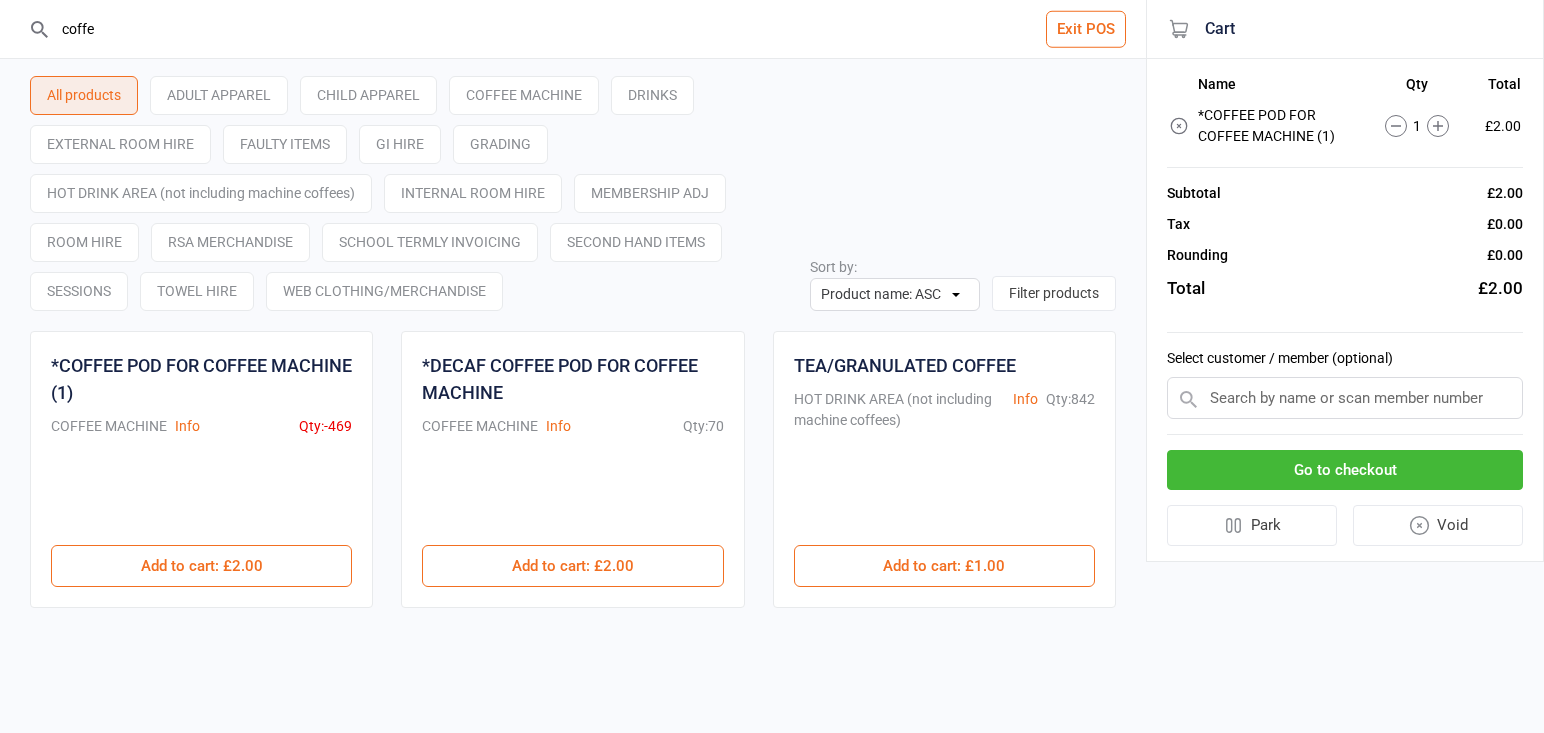 click on "Go to checkout" at bounding box center [1345, 470] 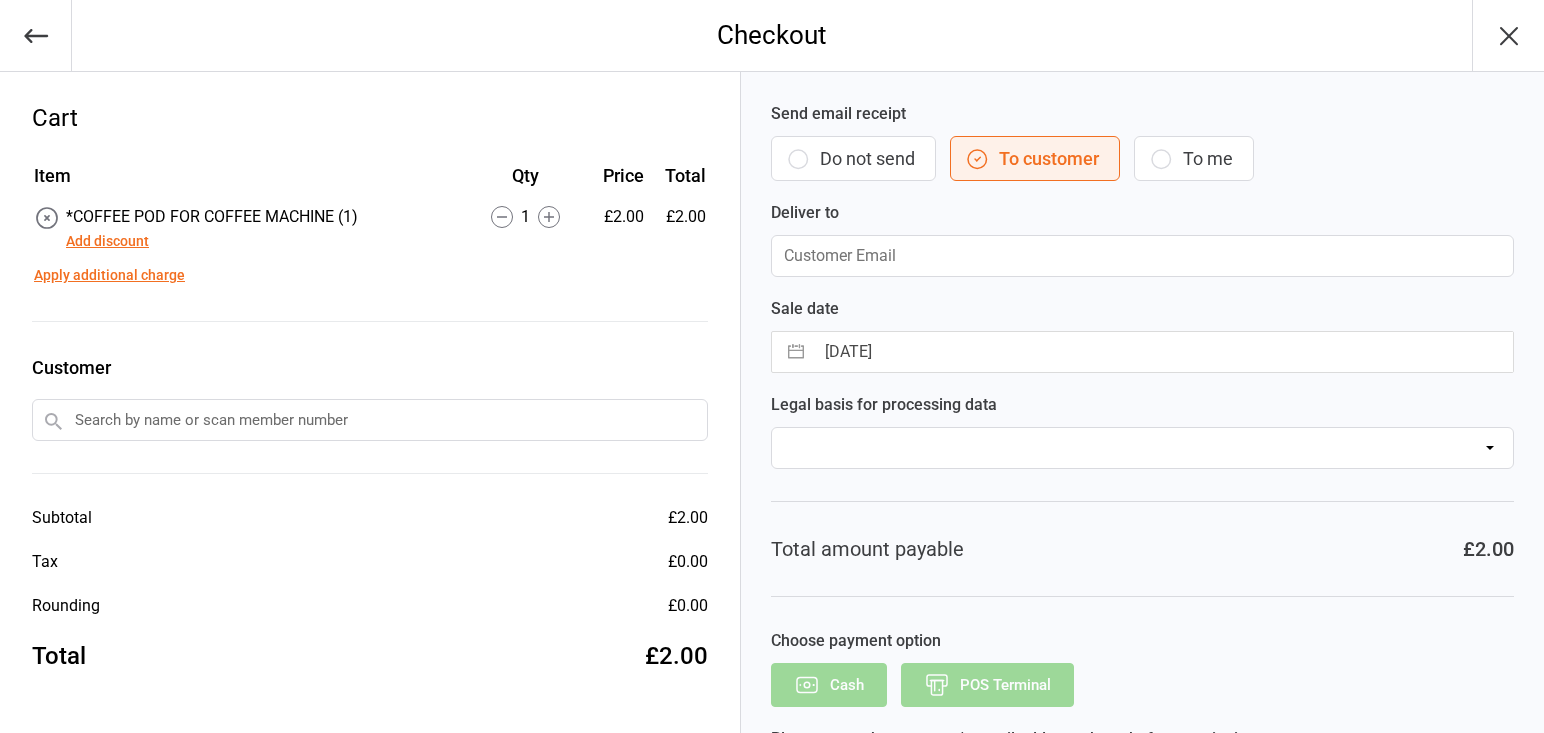 click at bounding box center (370, 420) 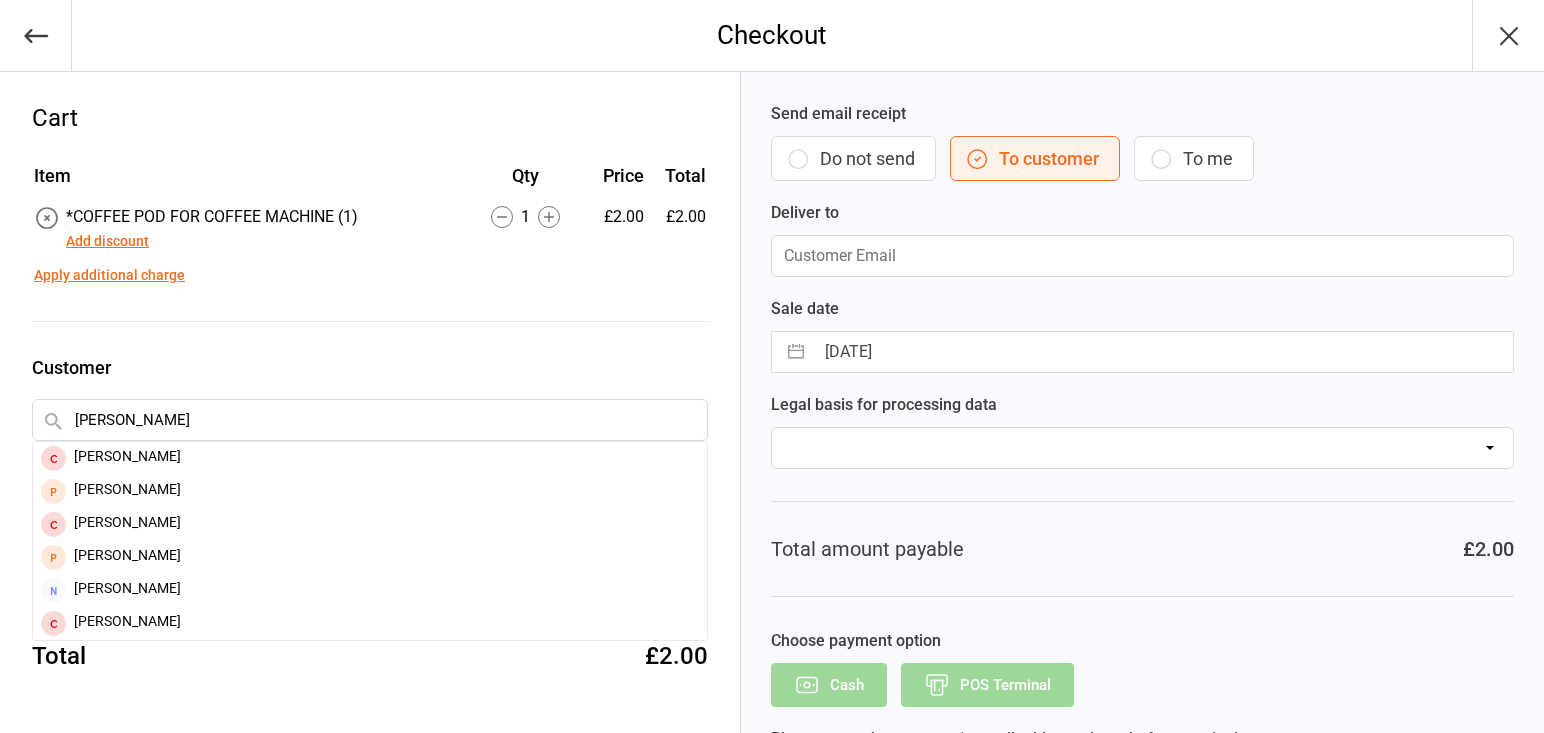 type on "david warm" 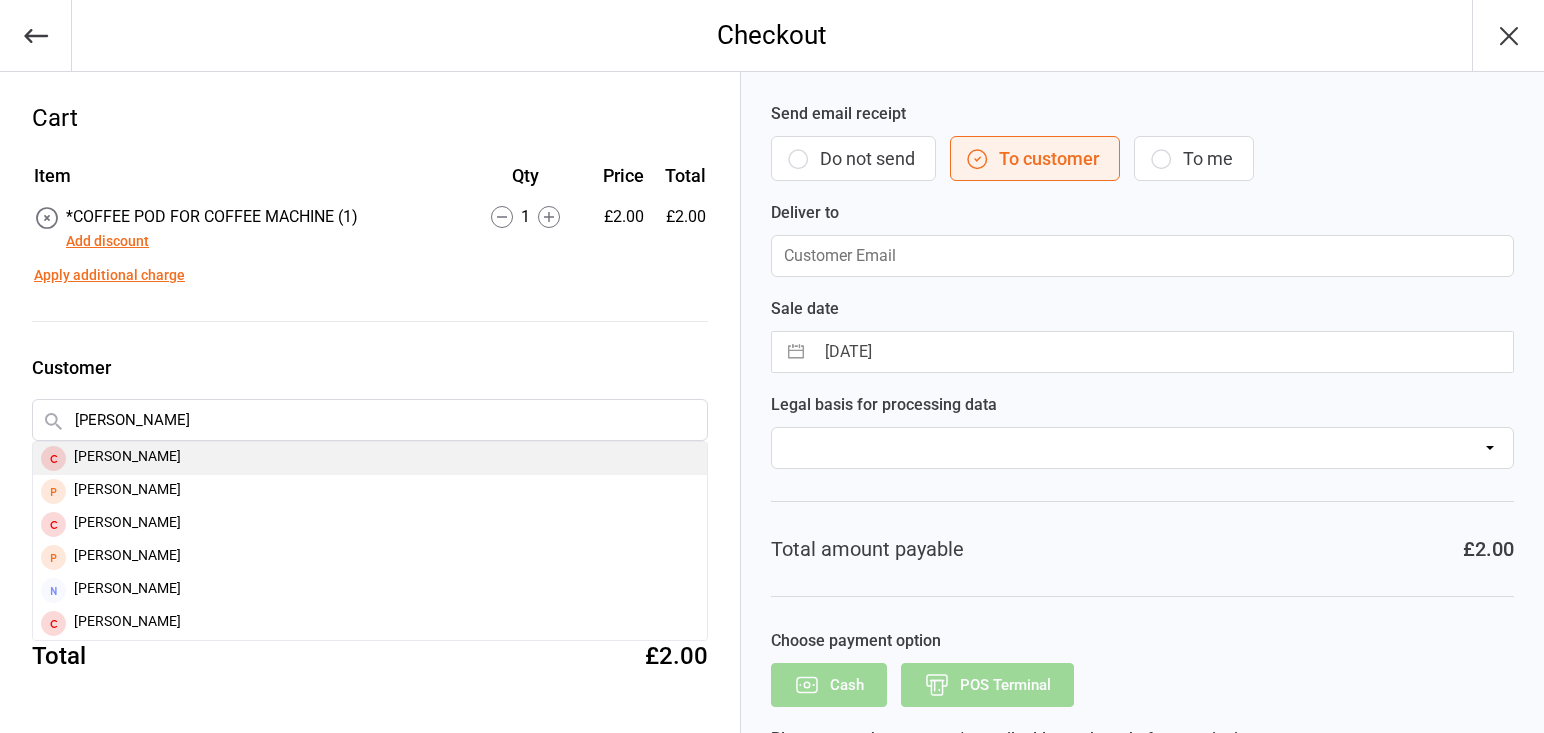 drag, startPoint x: 634, startPoint y: 425, endPoint x: 520, endPoint y: 464, distance: 120.48651 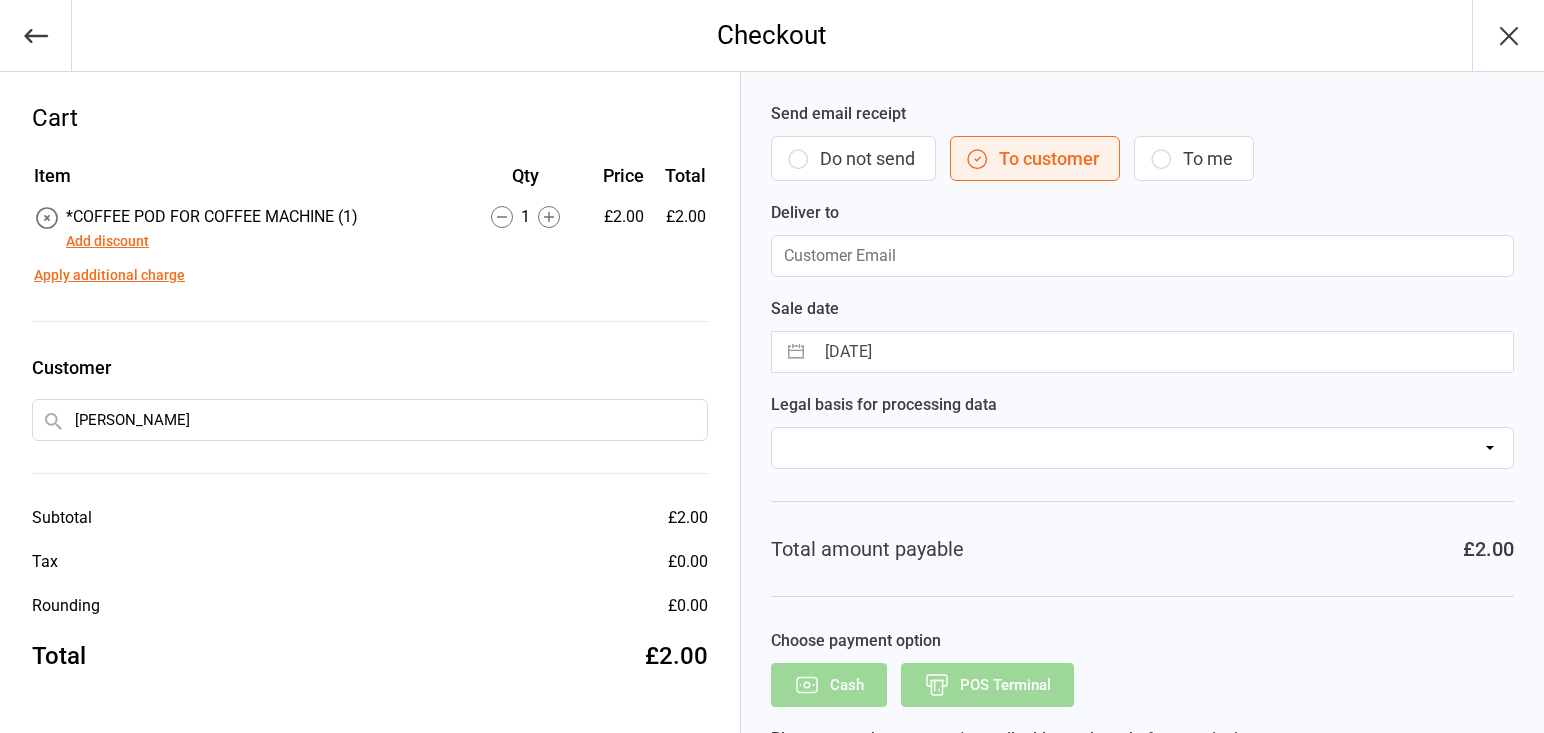 type 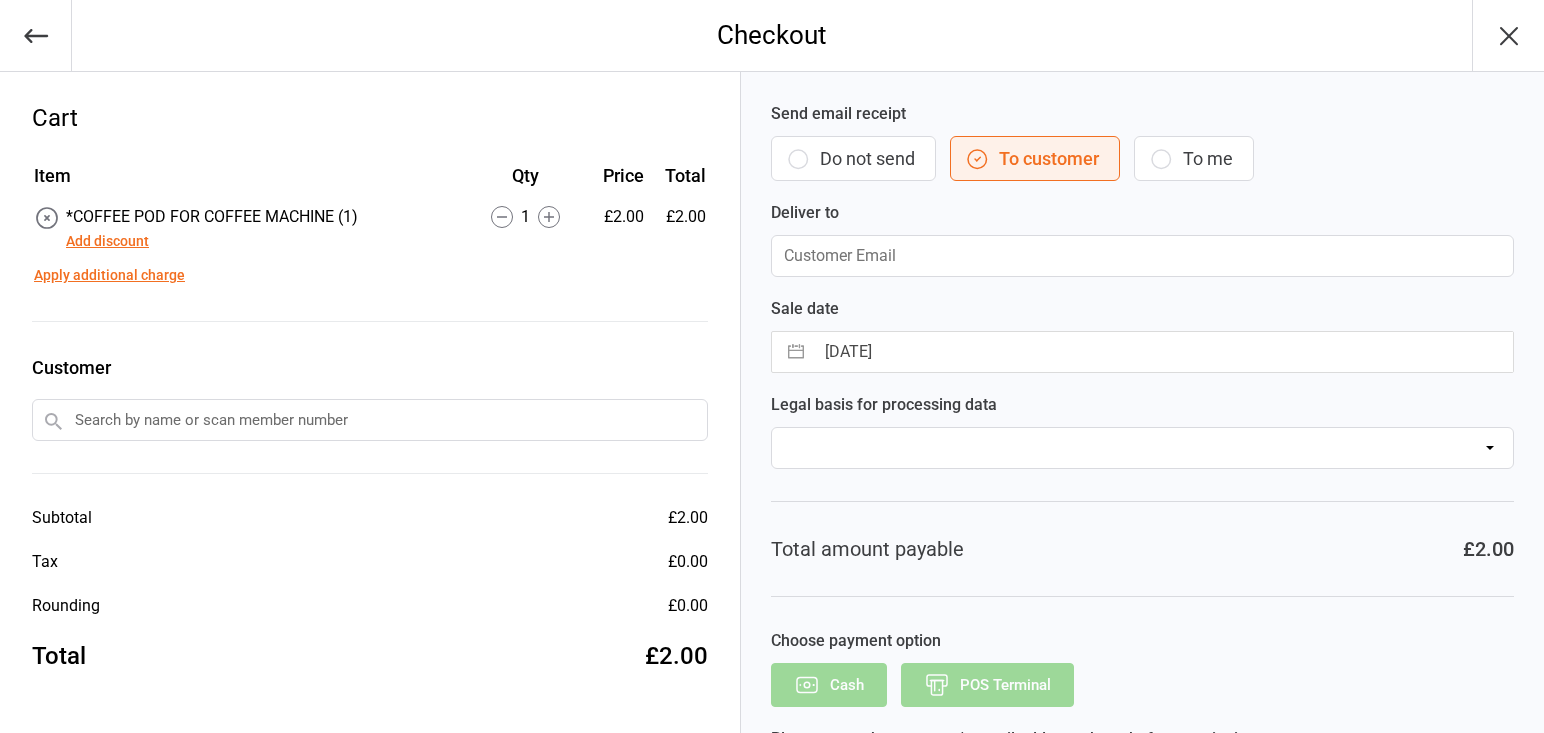 type on "Djarman80@hotmail.com" 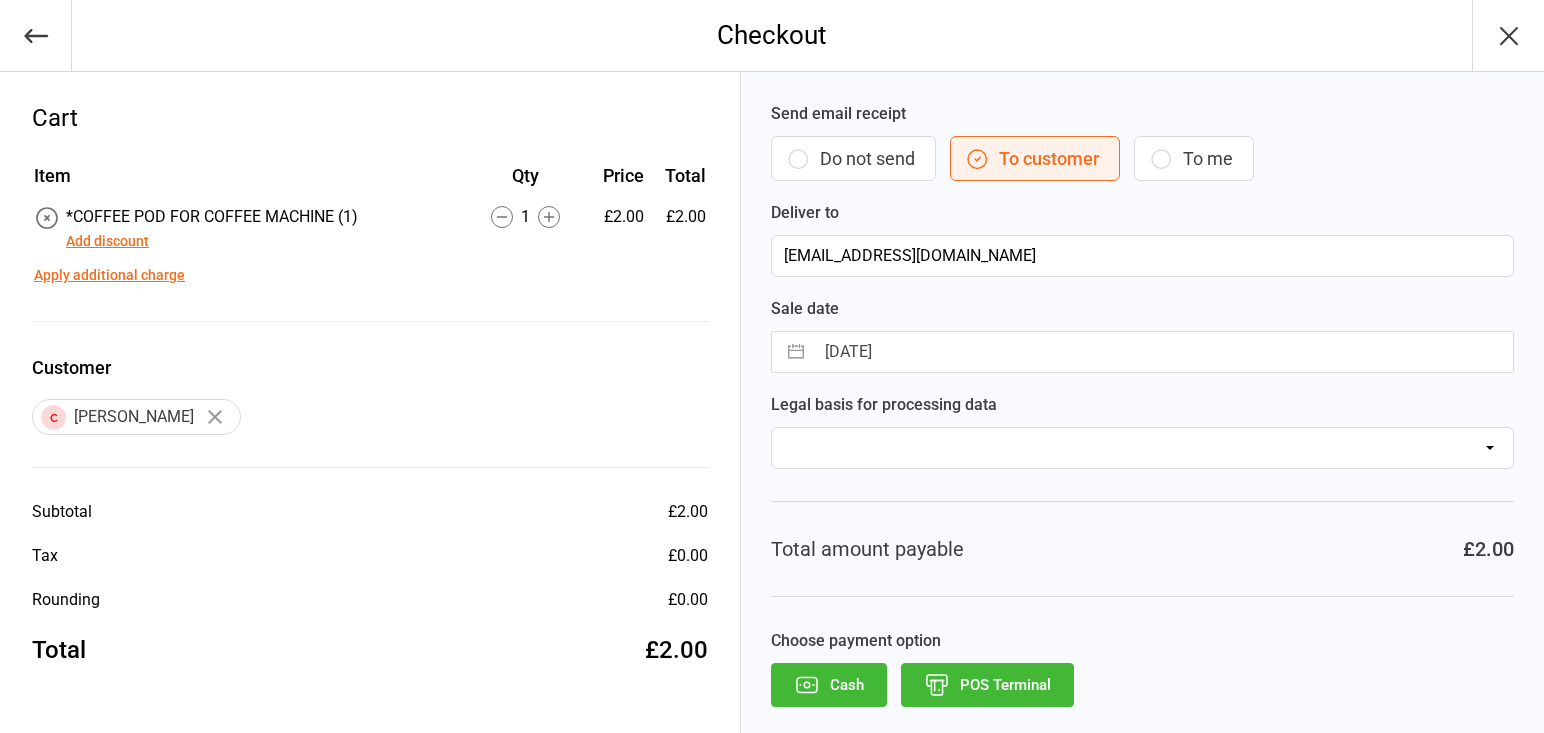 click on "POS Terminal" at bounding box center (987, 685) 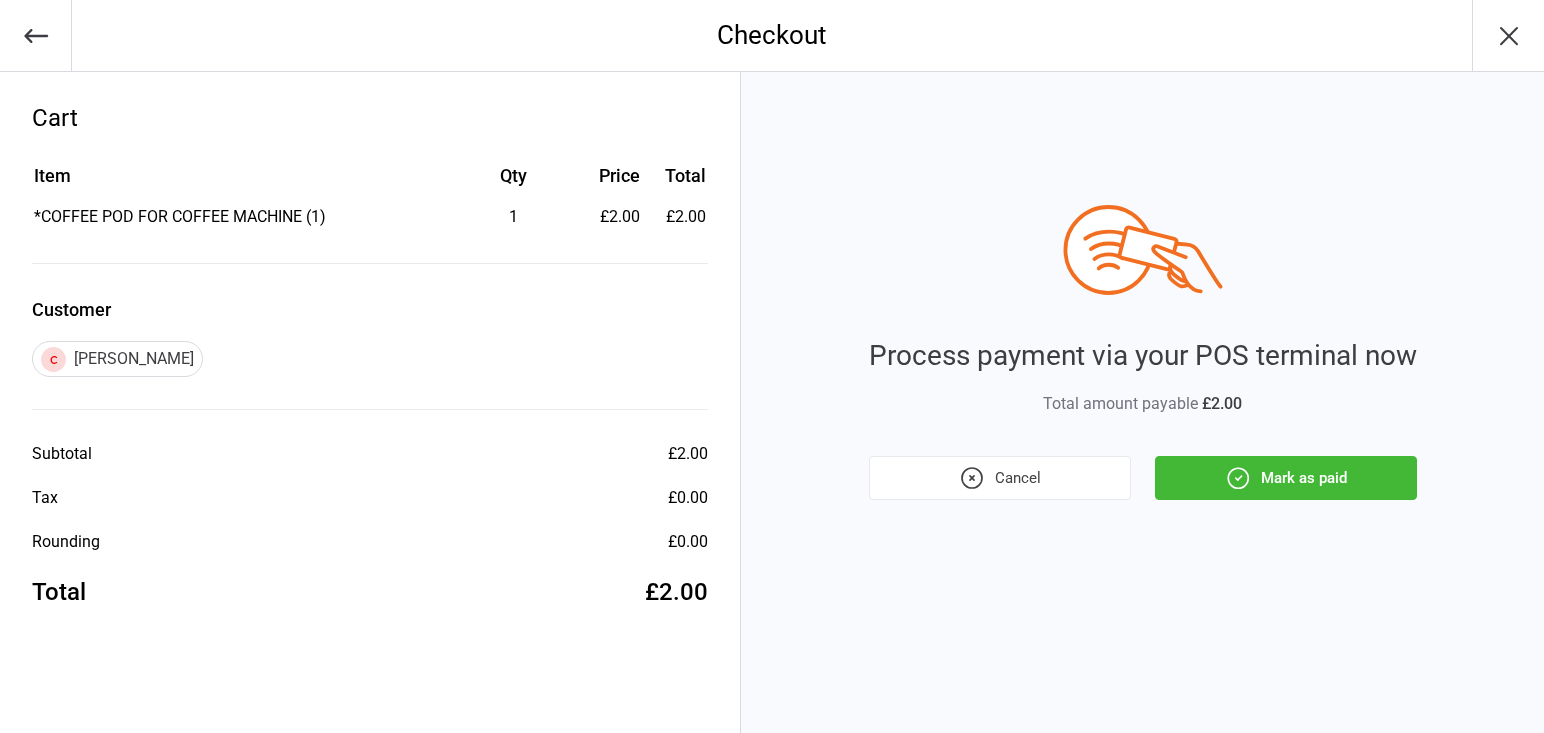 click on "Mark as paid" at bounding box center (1286, 478) 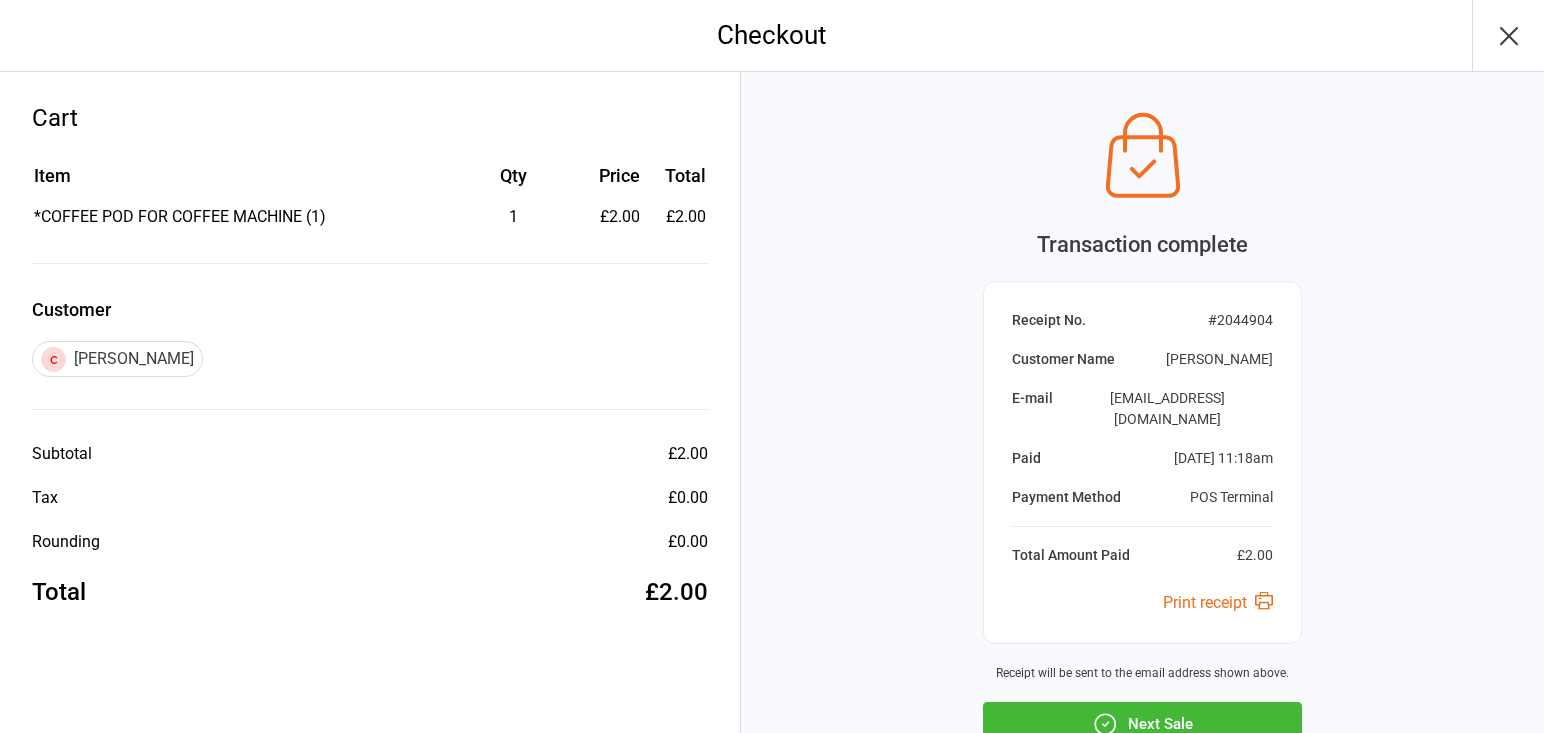 click on "Next Sale" at bounding box center (1142, 724) 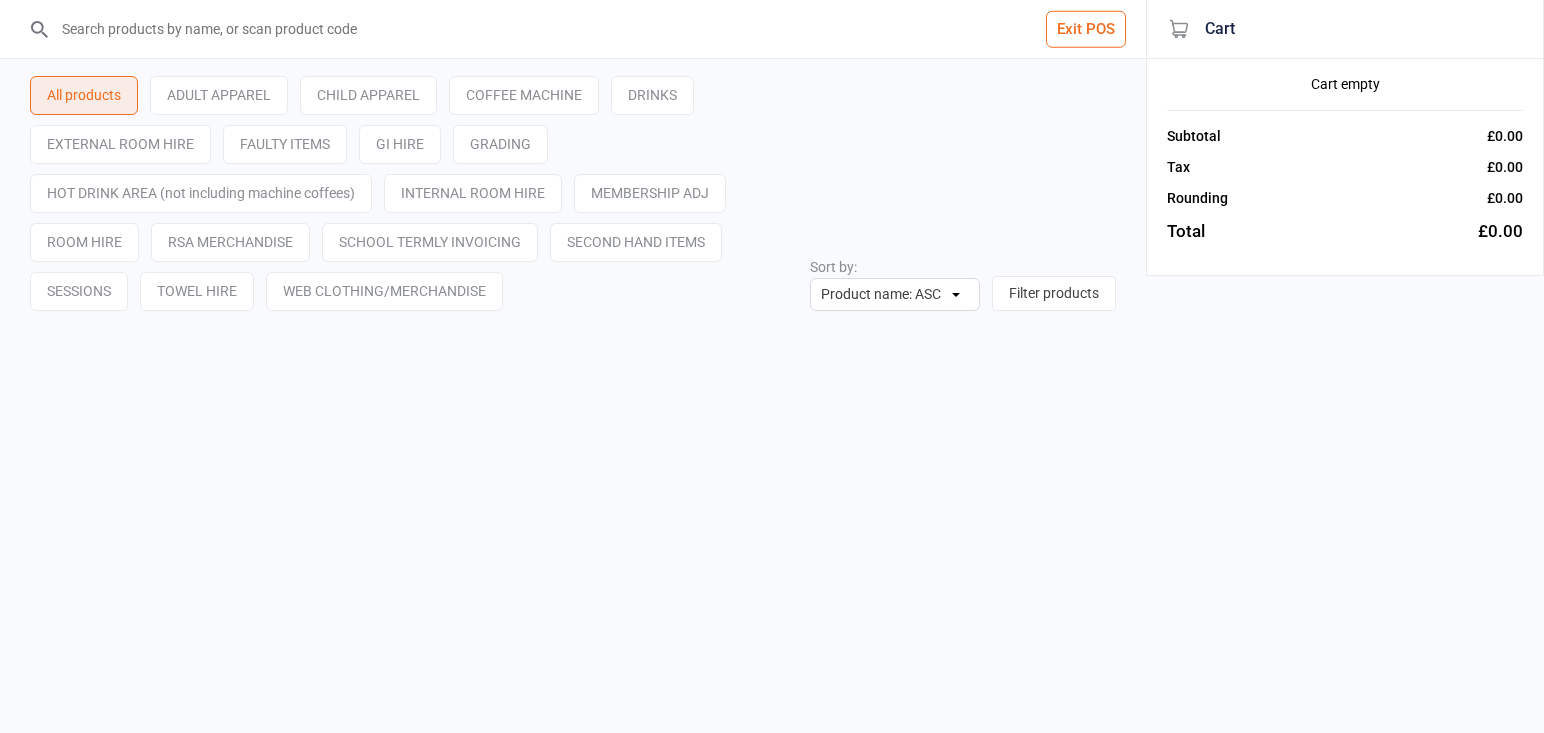 click at bounding box center [585, 29] 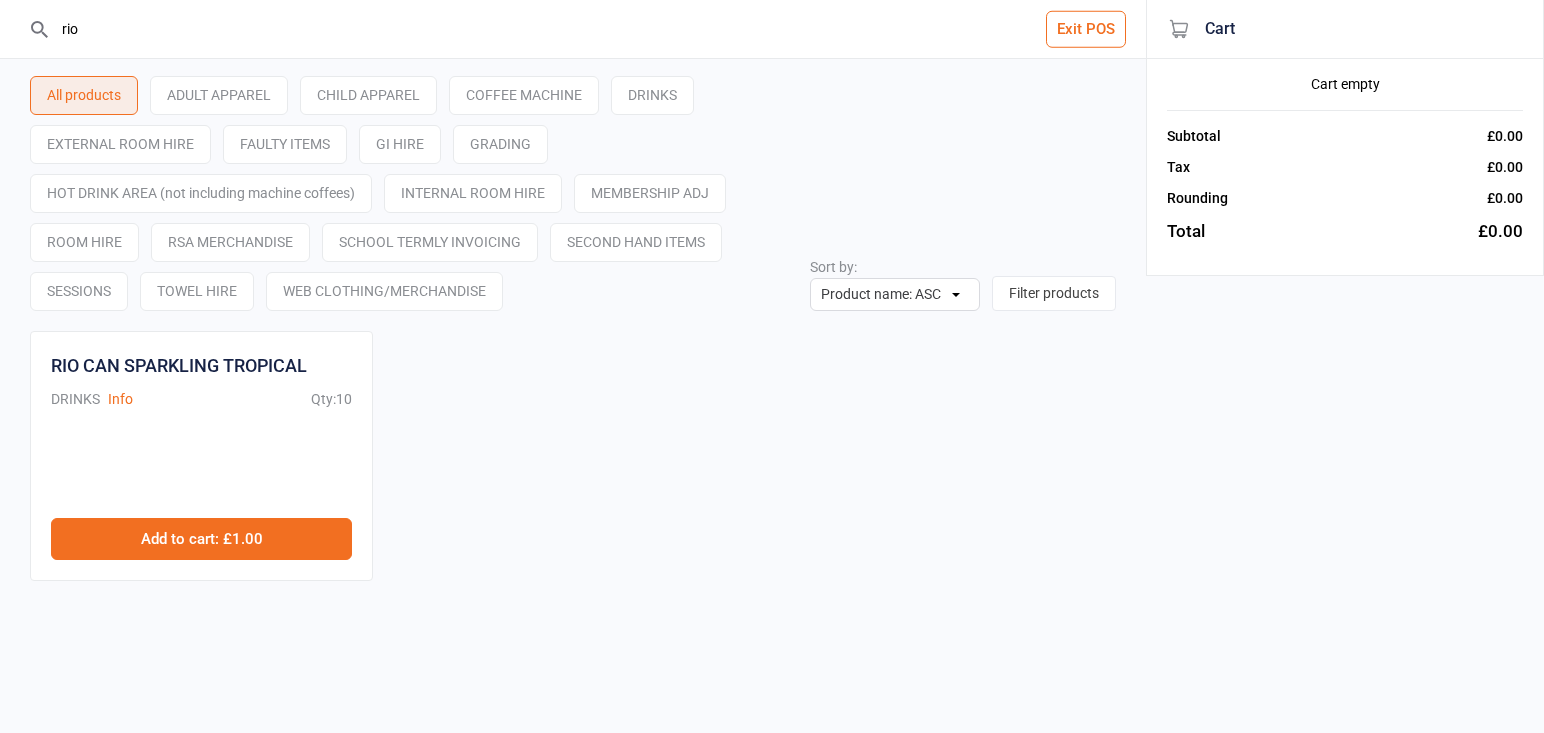 type on "rio" 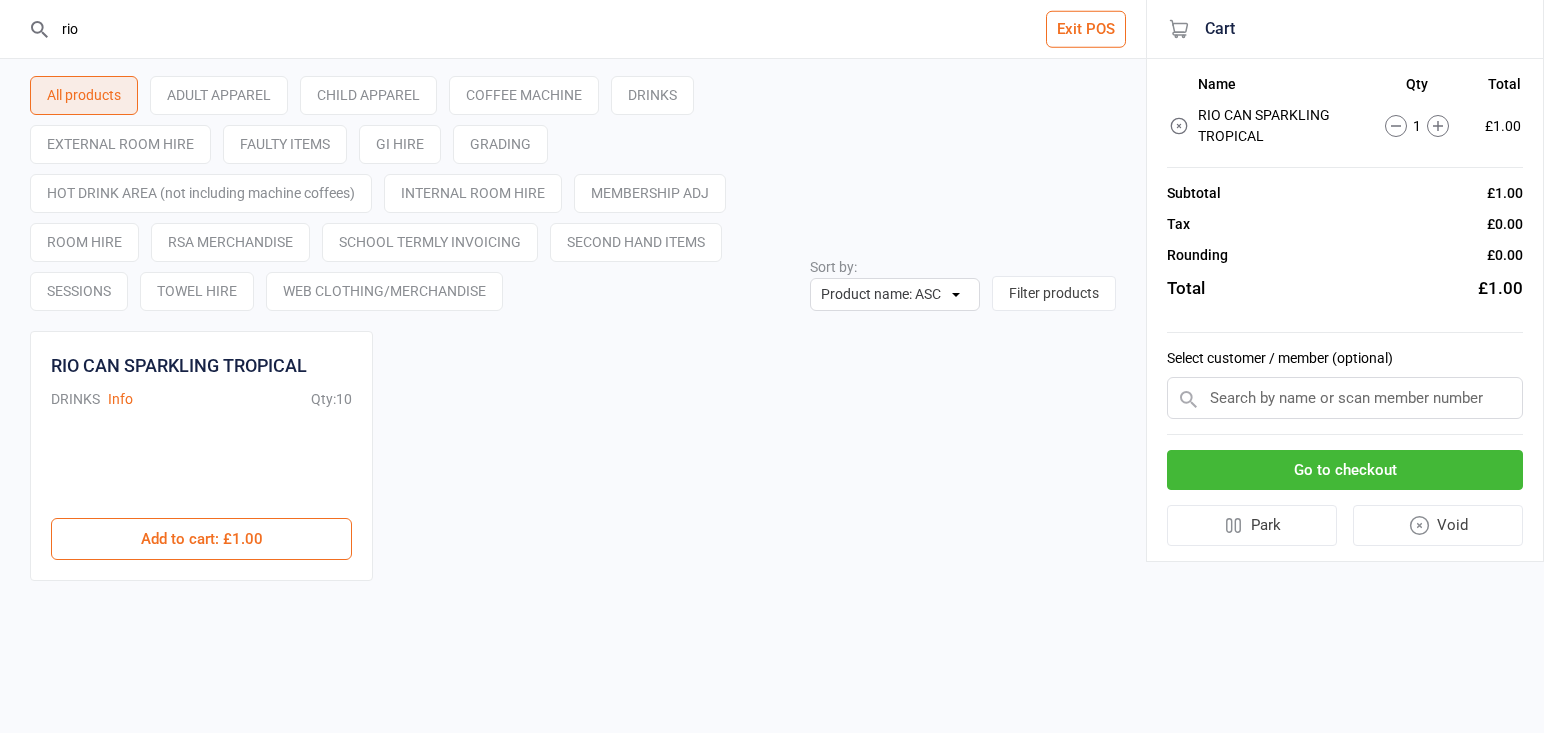 click on "Go to checkout" at bounding box center [1345, 470] 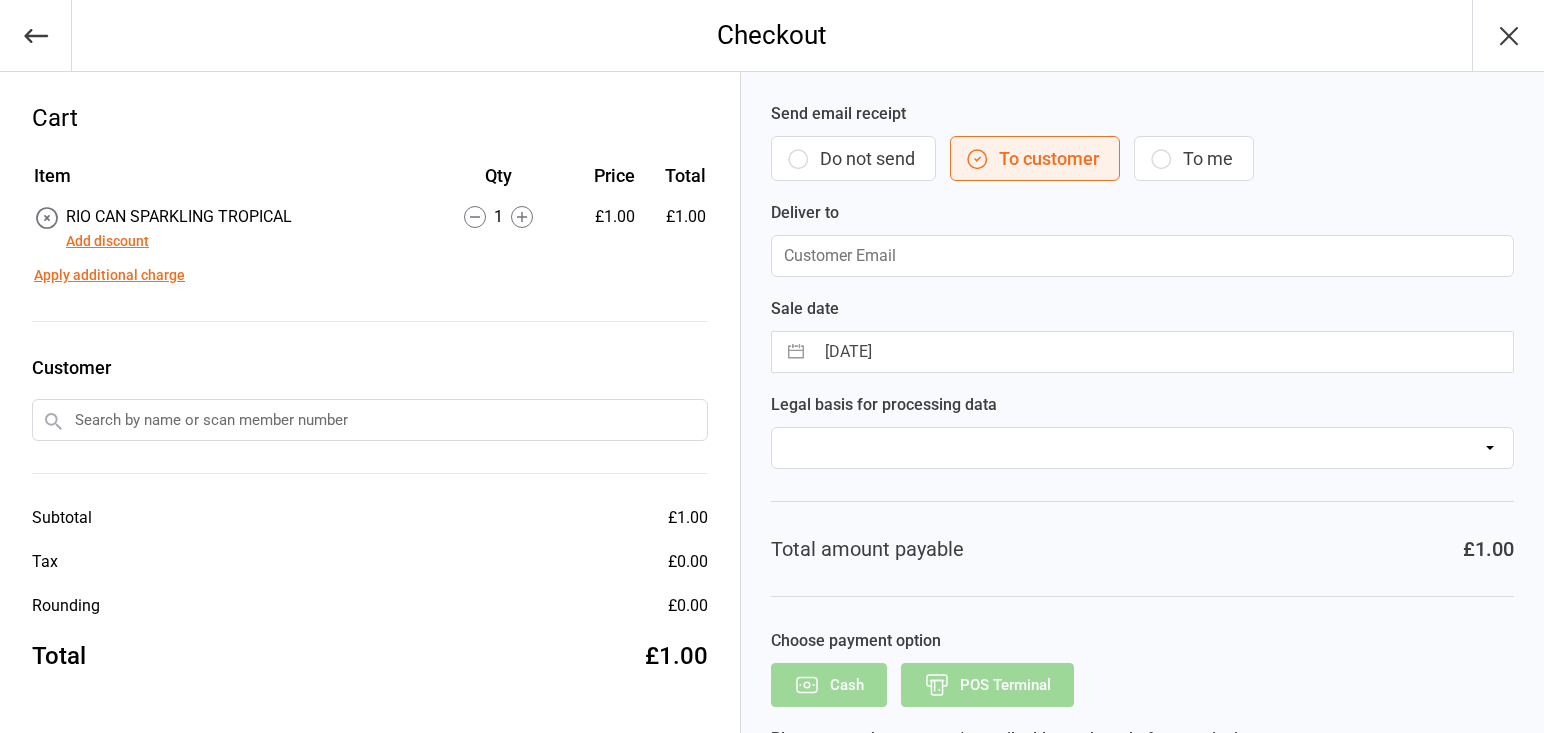 click at bounding box center [370, 420] 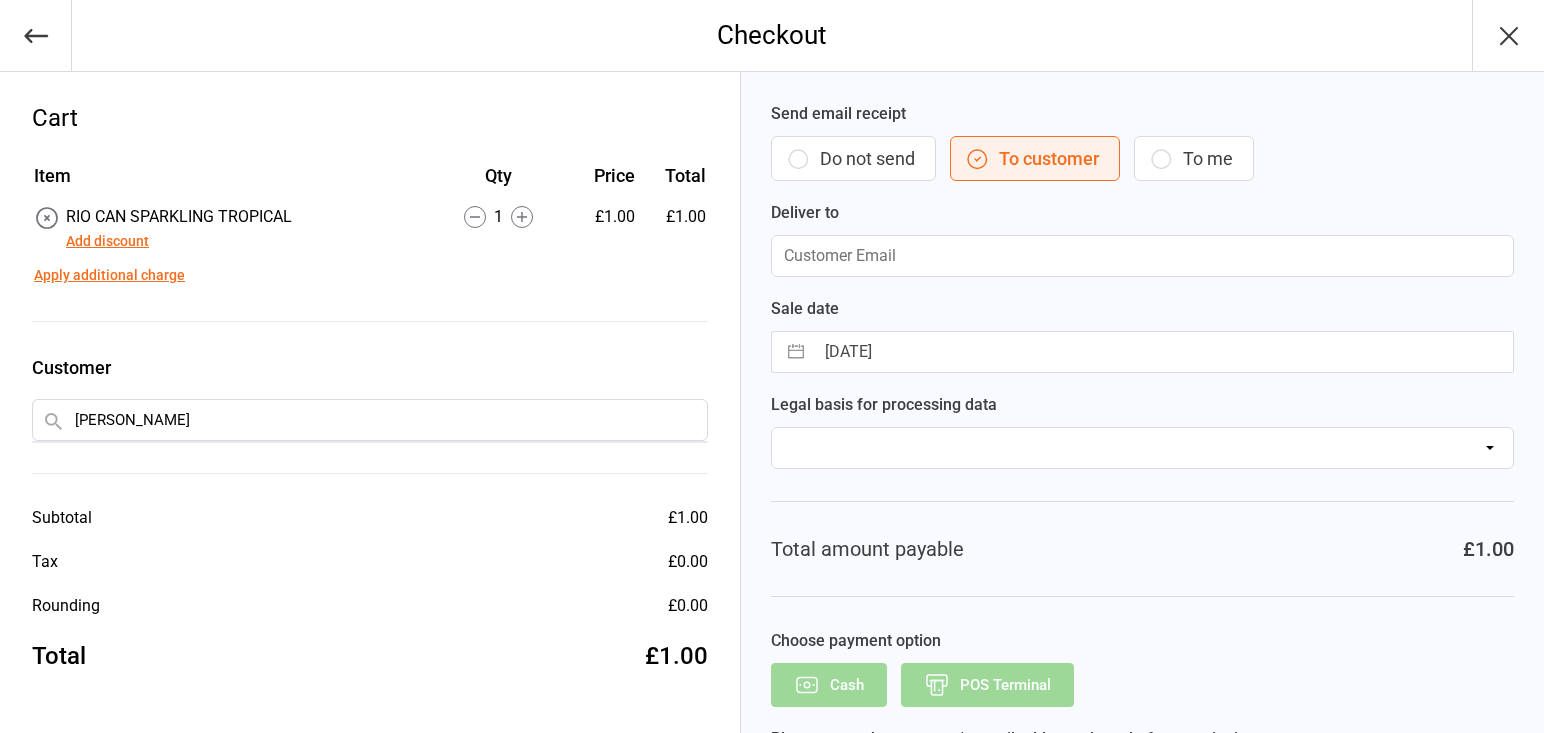 scroll, scrollTop: 0, scrollLeft: 0, axis: both 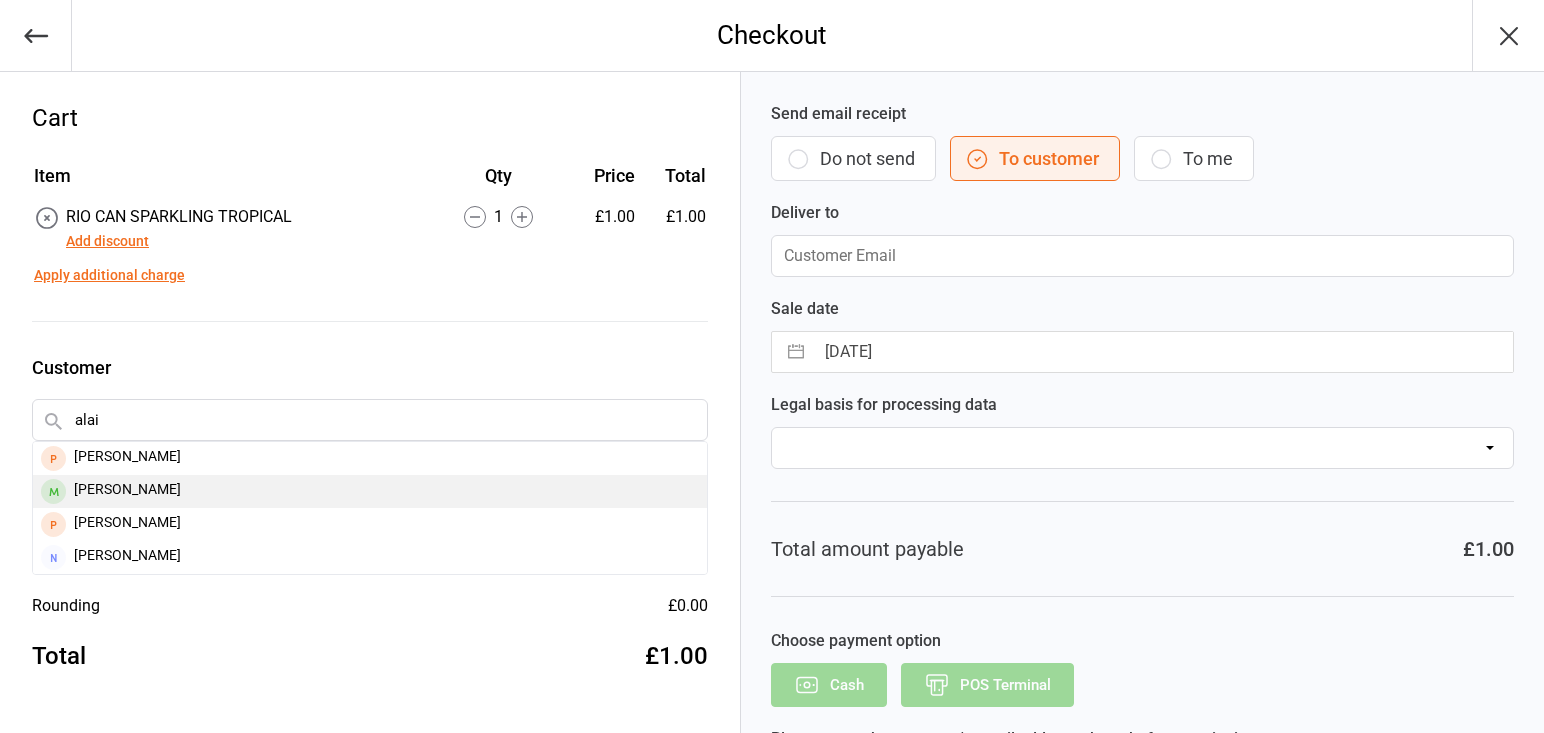 type on "alai" 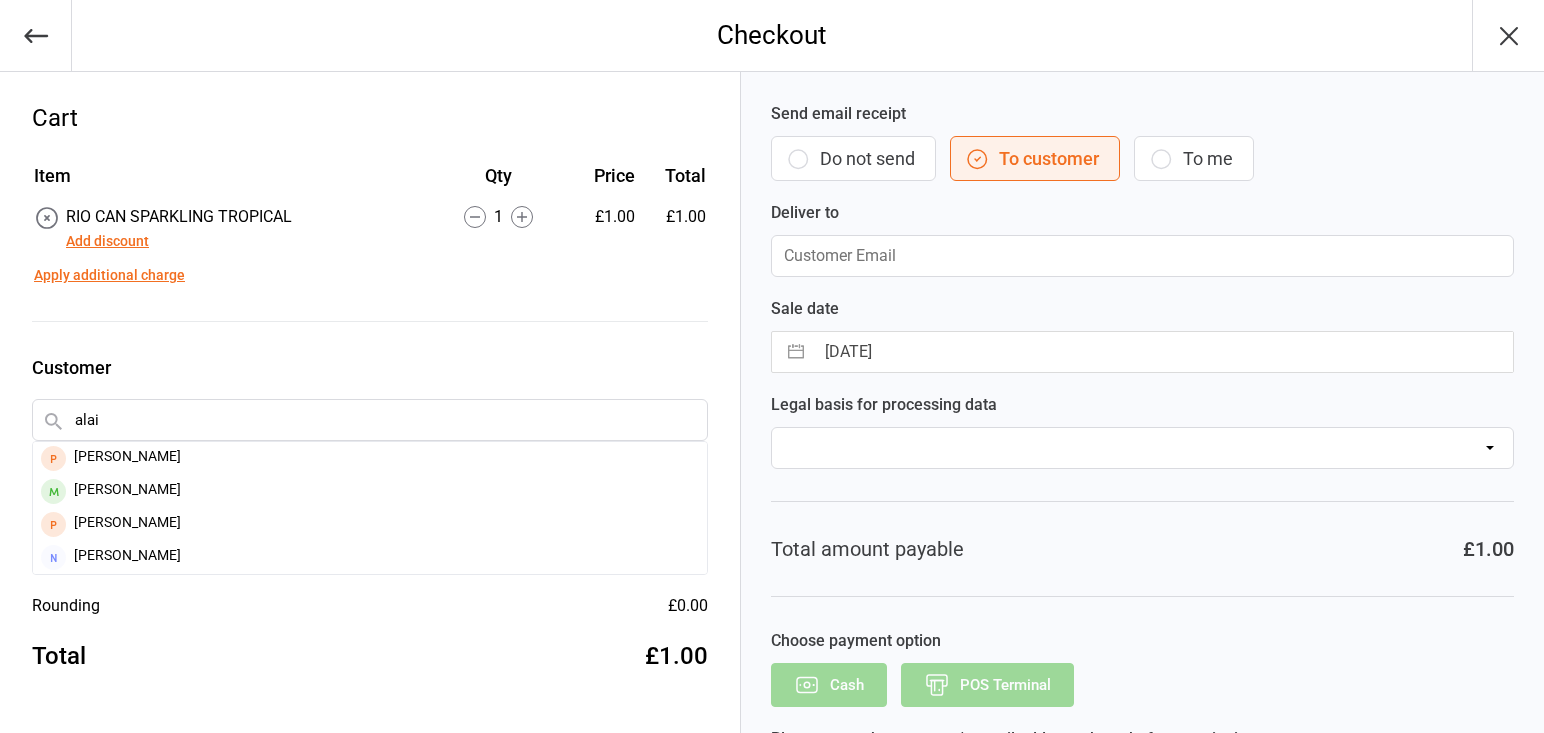 click on "Alain Baimakhanov" at bounding box center (370, 491) 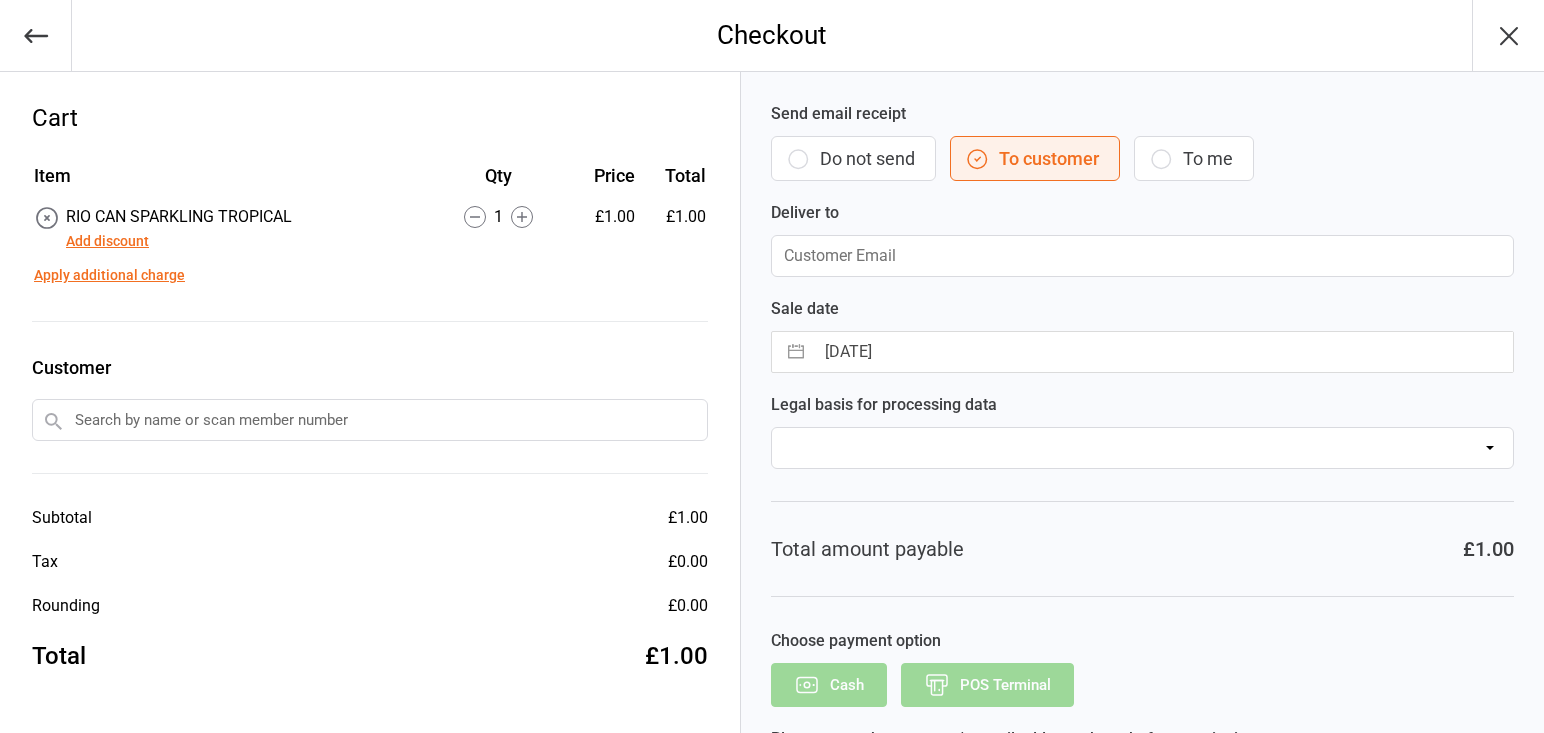 type on "yerbol.baimakhanov@gmail.com" 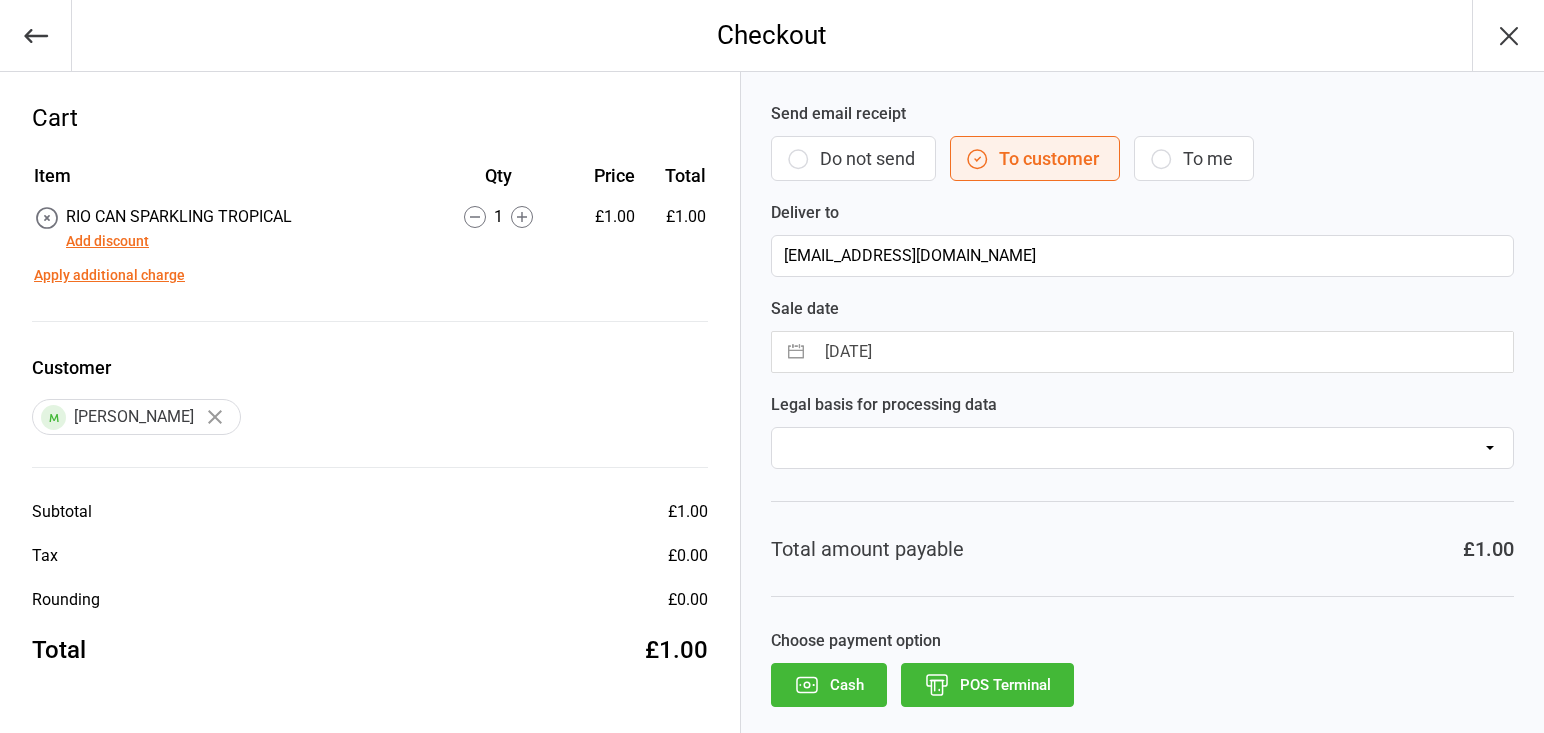 click on "POS Terminal" at bounding box center (987, 685) 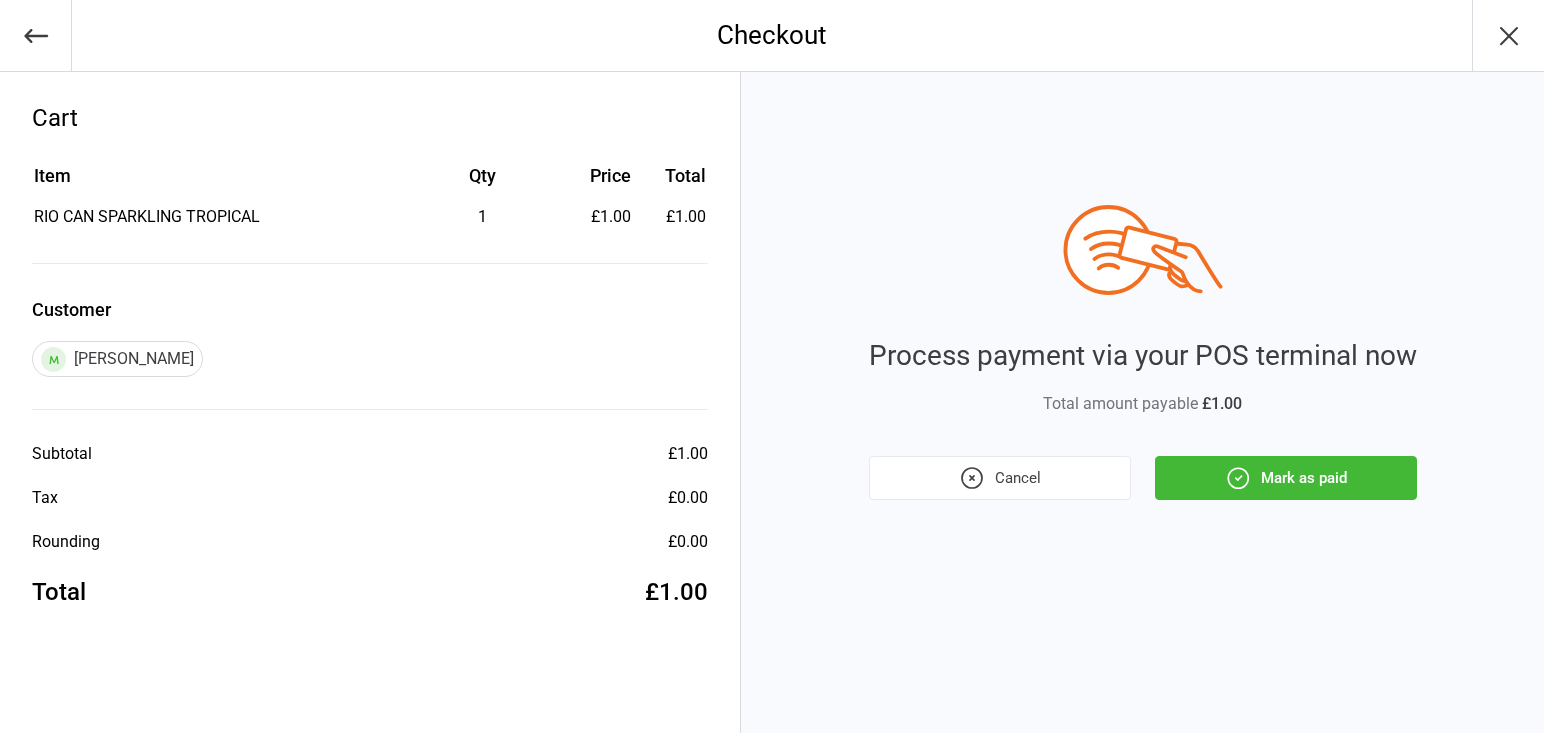 click on "Mark as paid" at bounding box center [1286, 478] 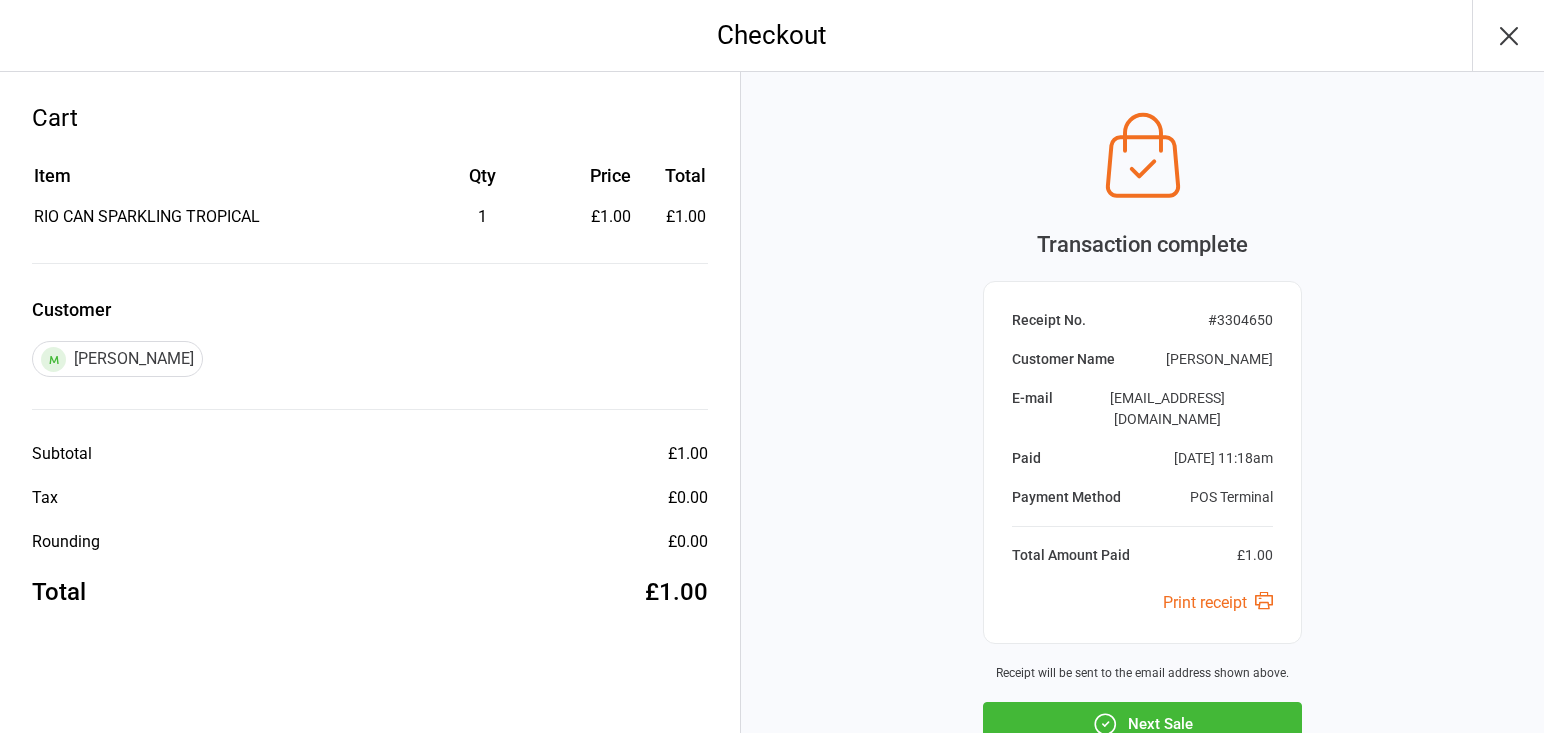 click on "Next Sale" at bounding box center (1142, 724) 